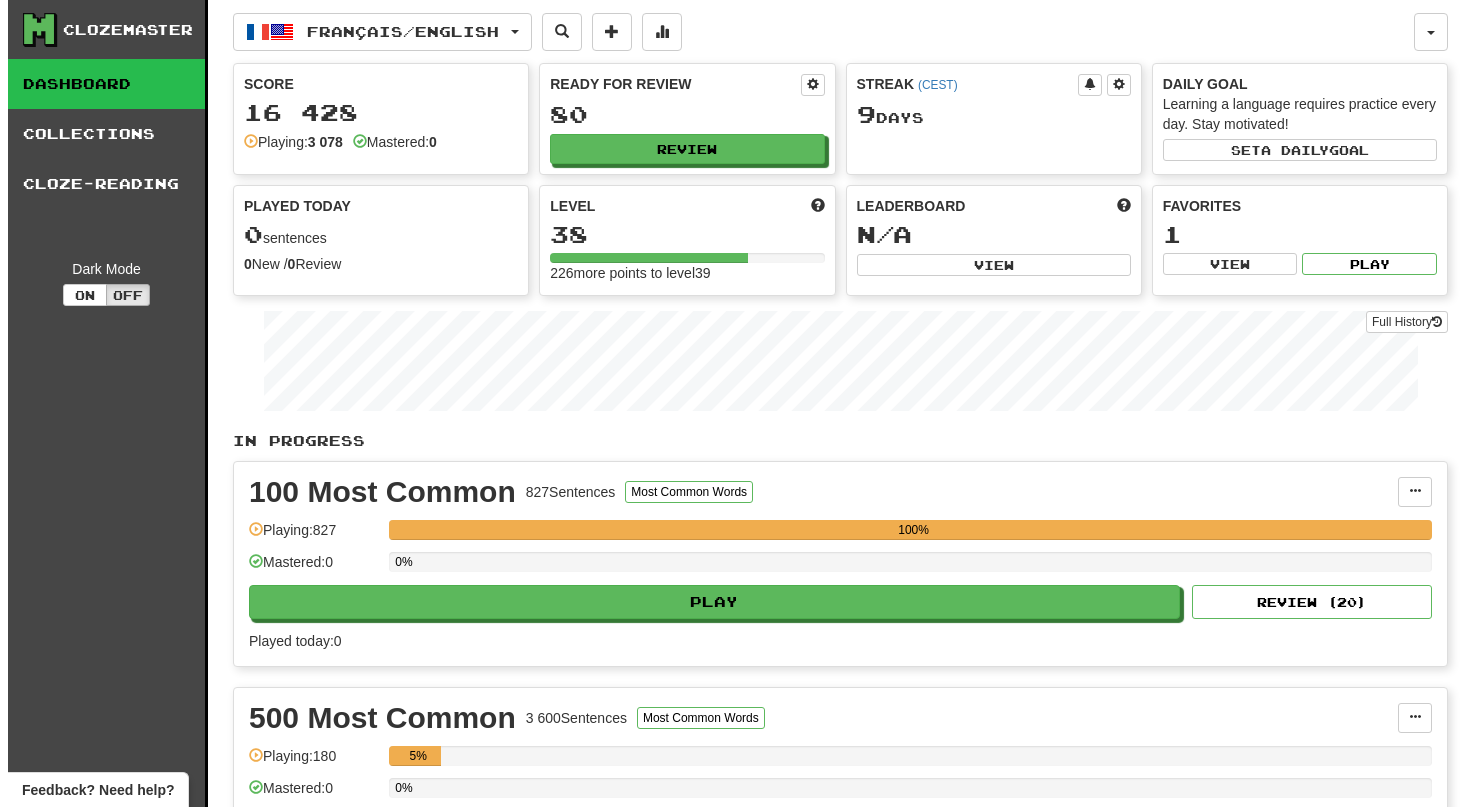 scroll, scrollTop: 0, scrollLeft: 0, axis: both 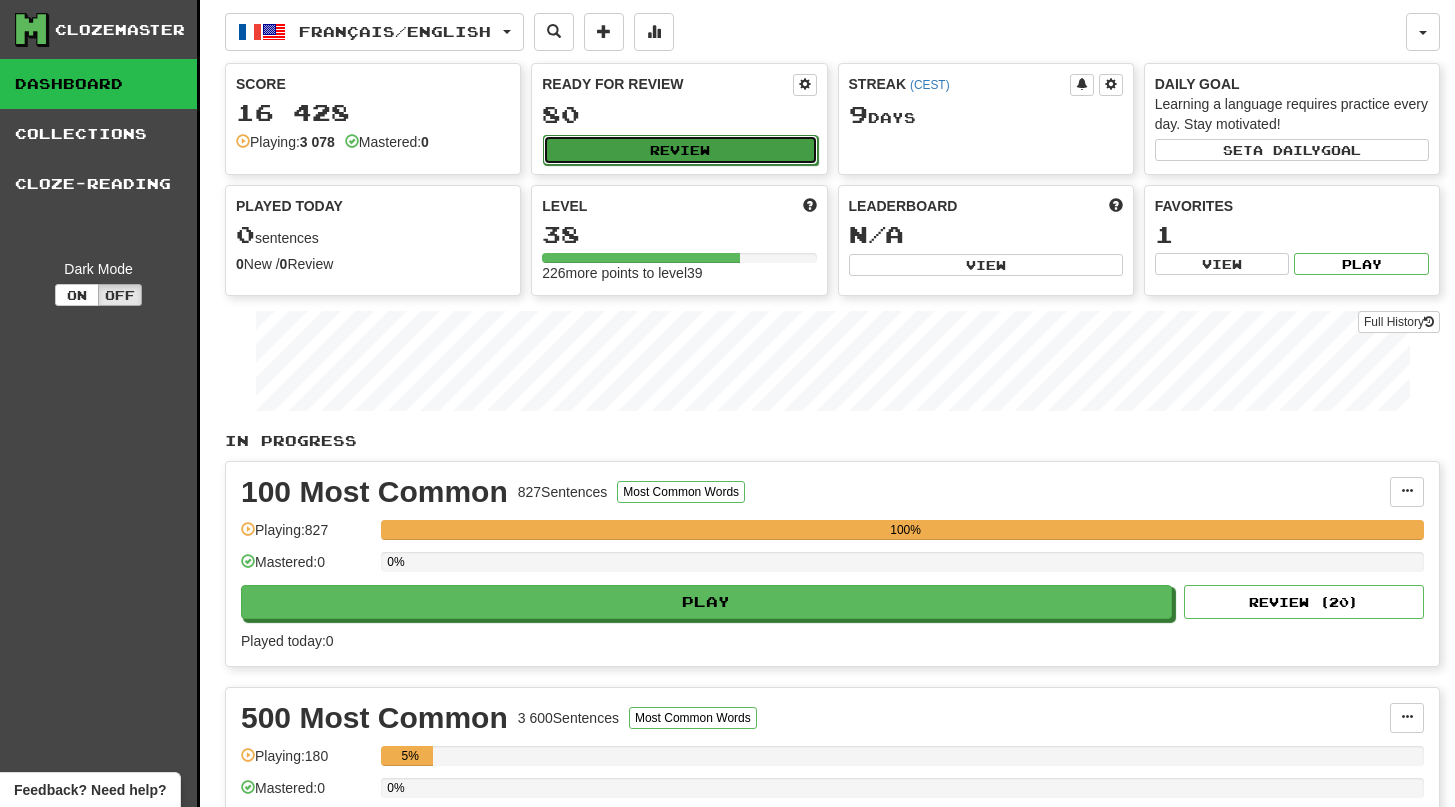 click on "Review" at bounding box center (680, 150) 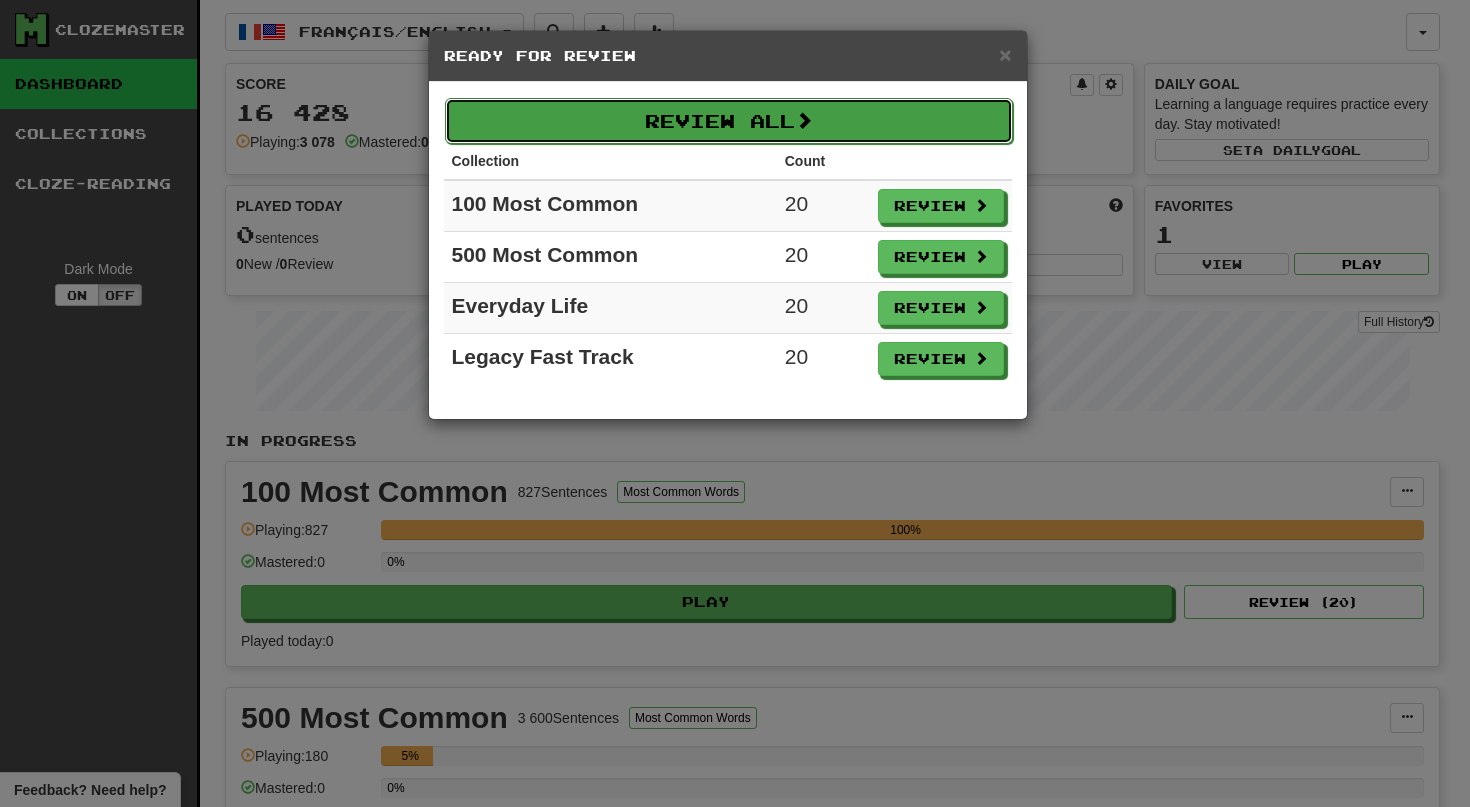 click on "Review All" at bounding box center (729, 121) 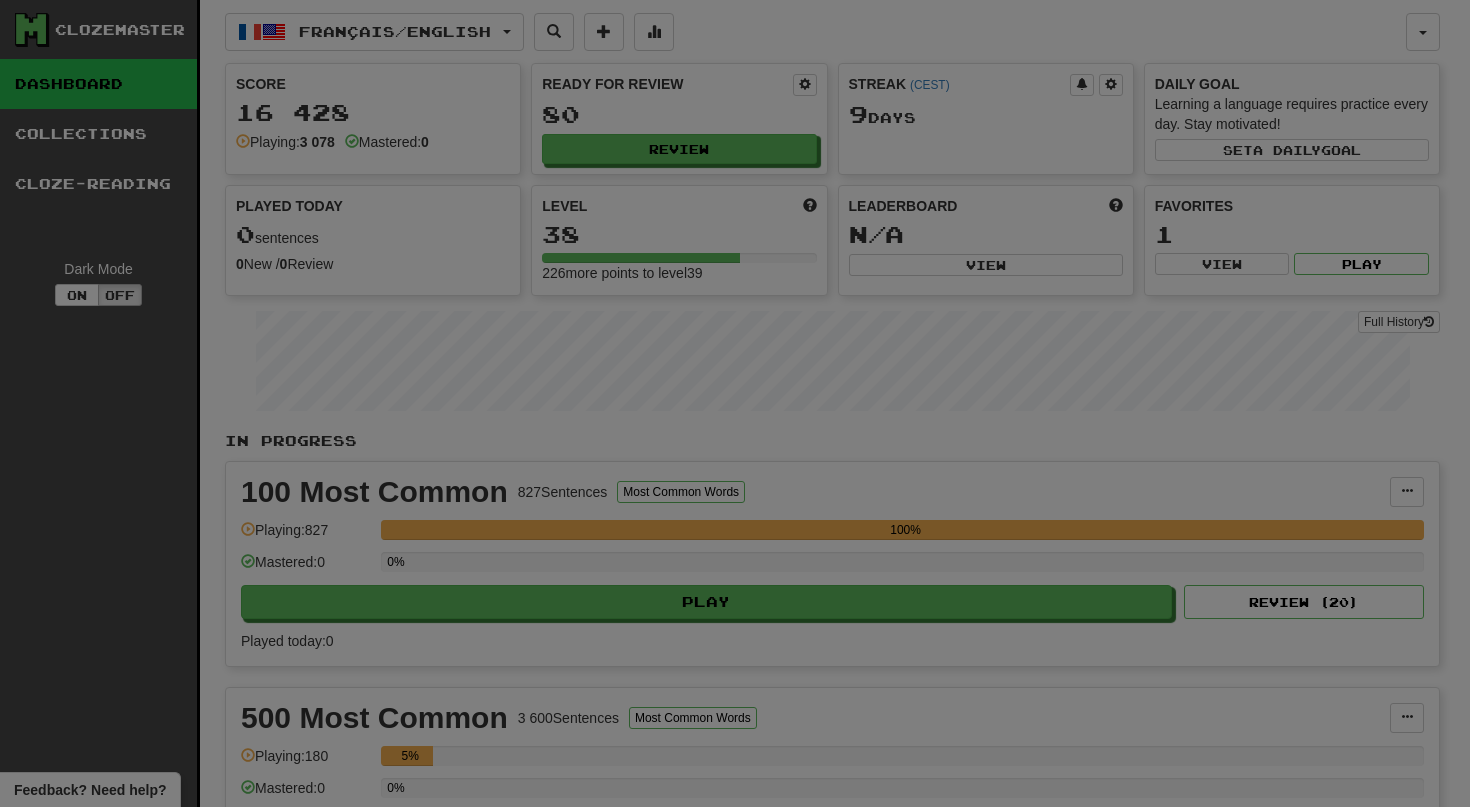 select on "**" 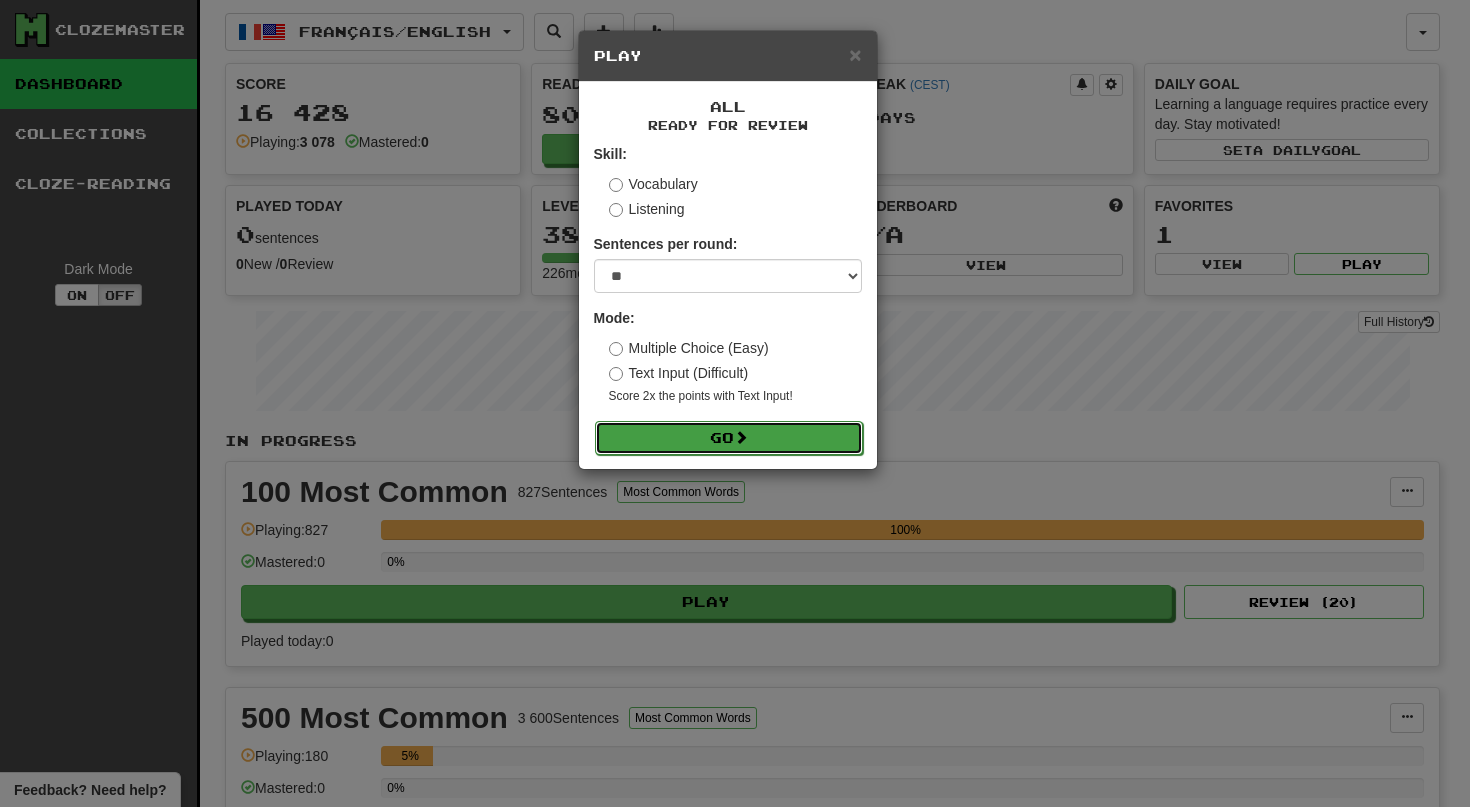 click on "Go" at bounding box center (729, 438) 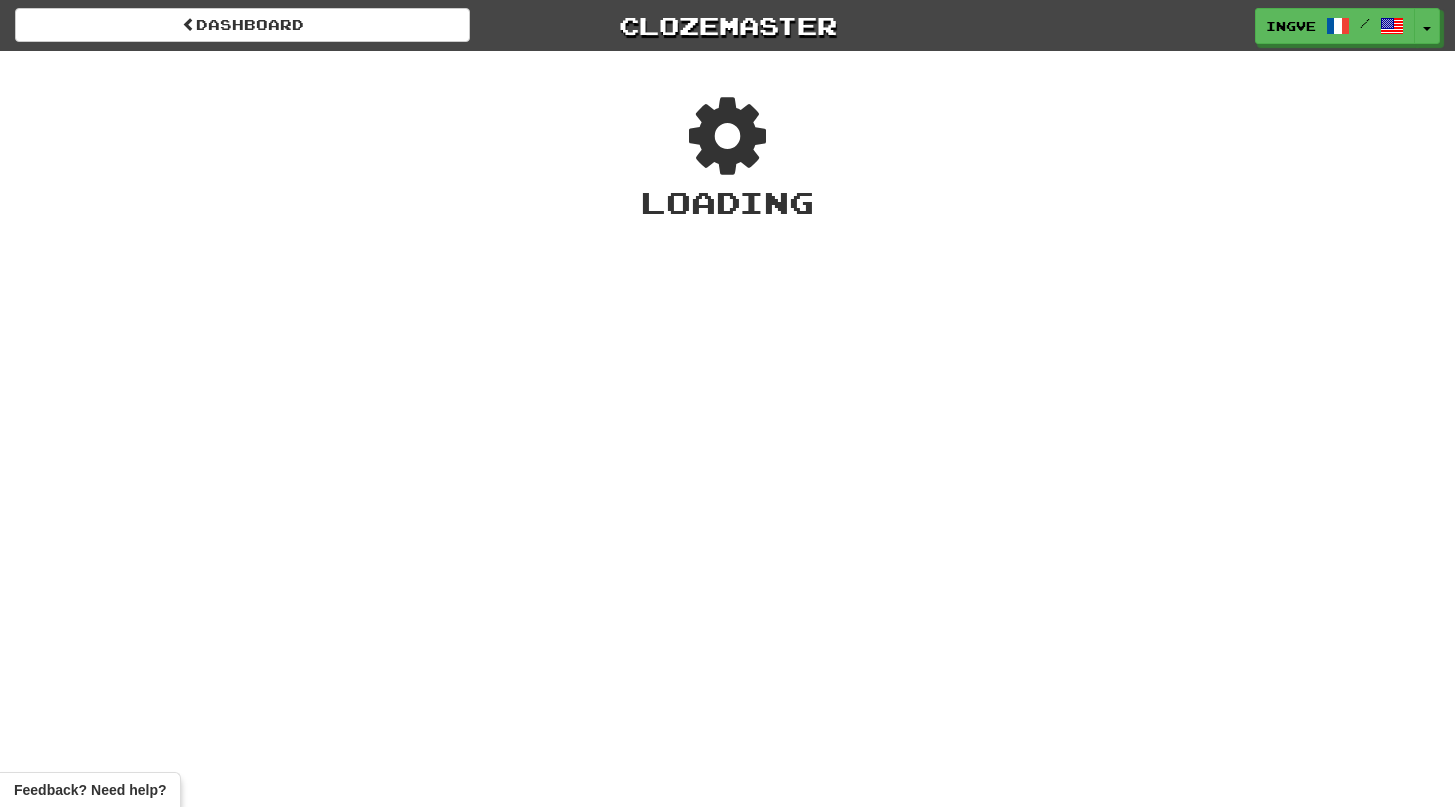 scroll, scrollTop: 0, scrollLeft: 0, axis: both 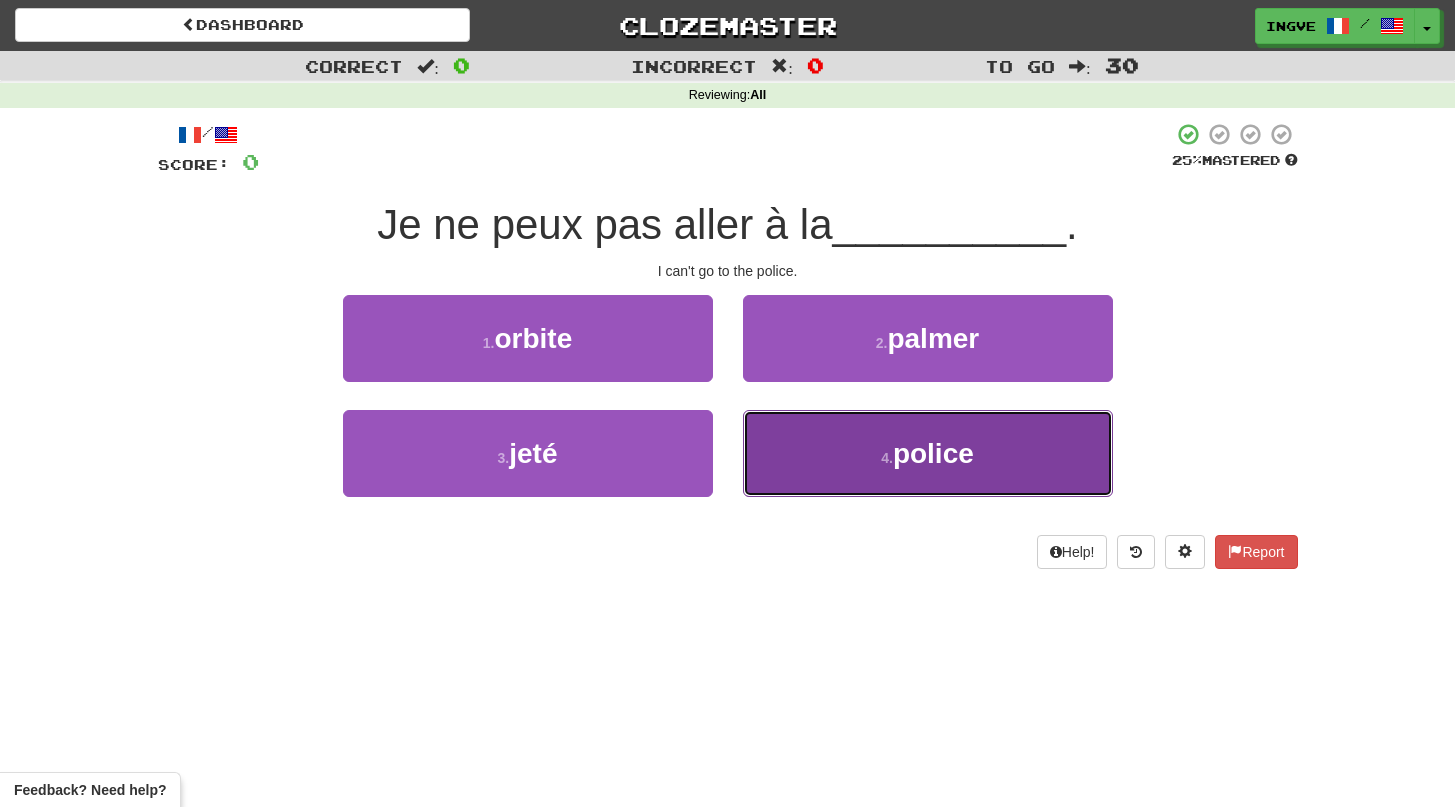 click on "4 .  police" at bounding box center [928, 453] 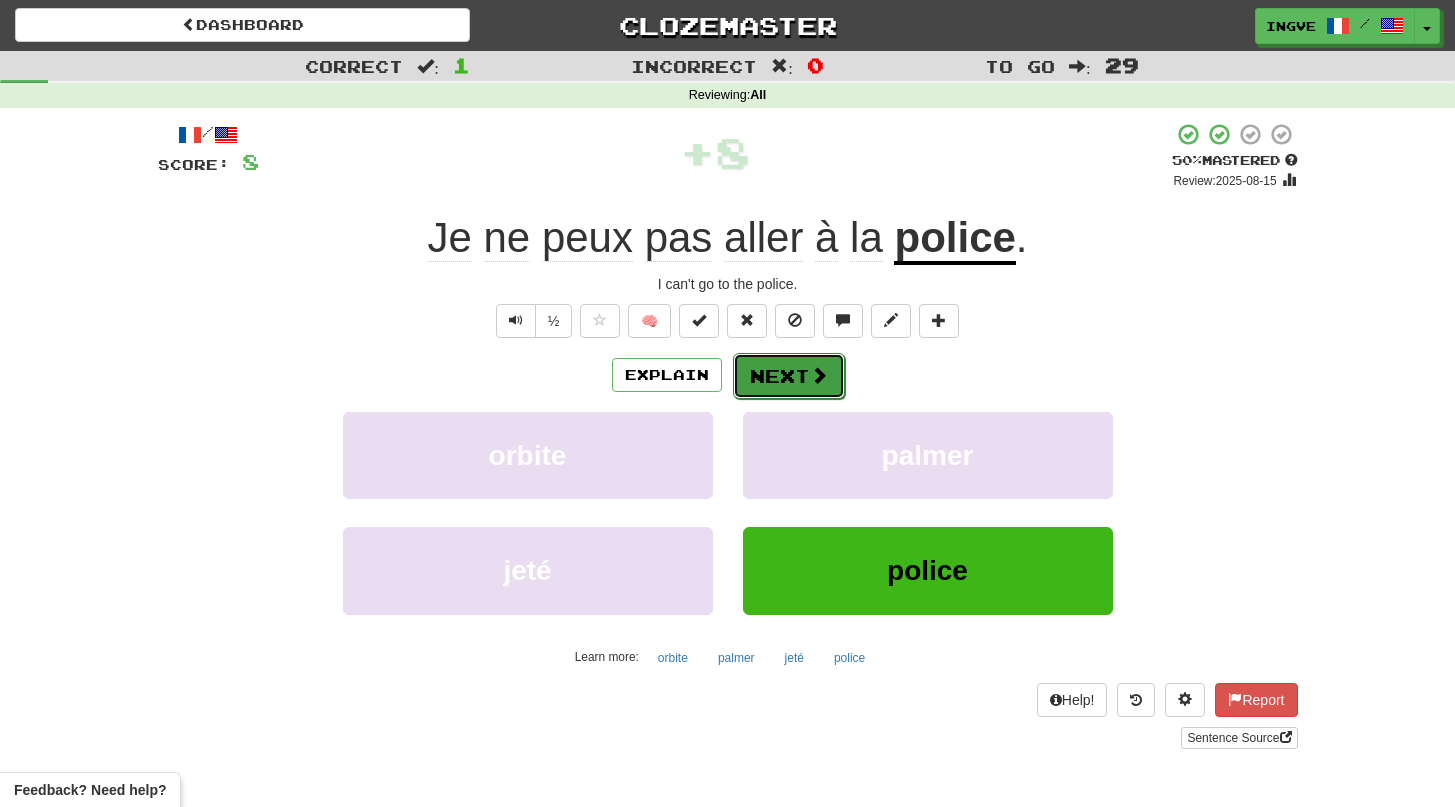 click on "Next" at bounding box center [789, 376] 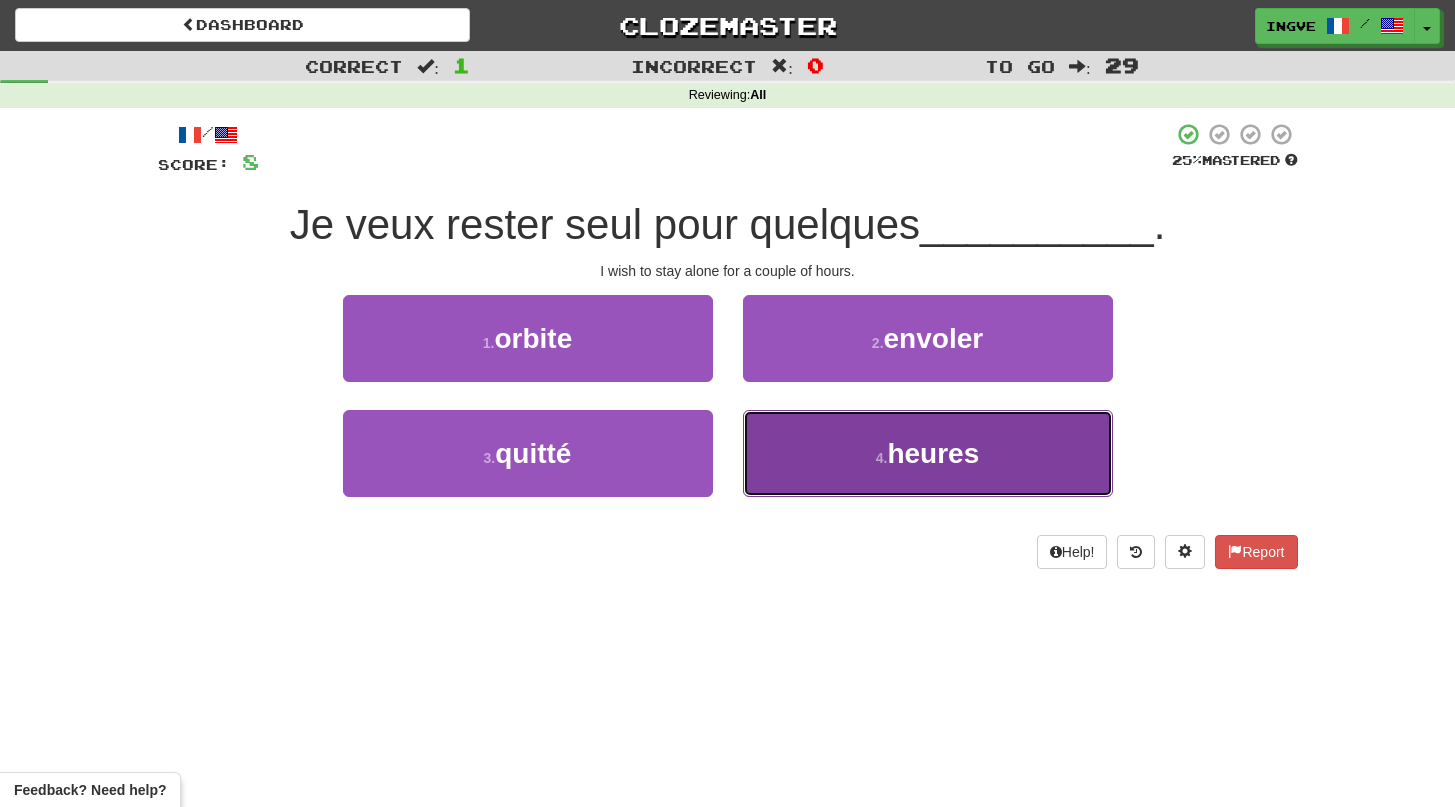 click on "4 .  heures" at bounding box center (928, 453) 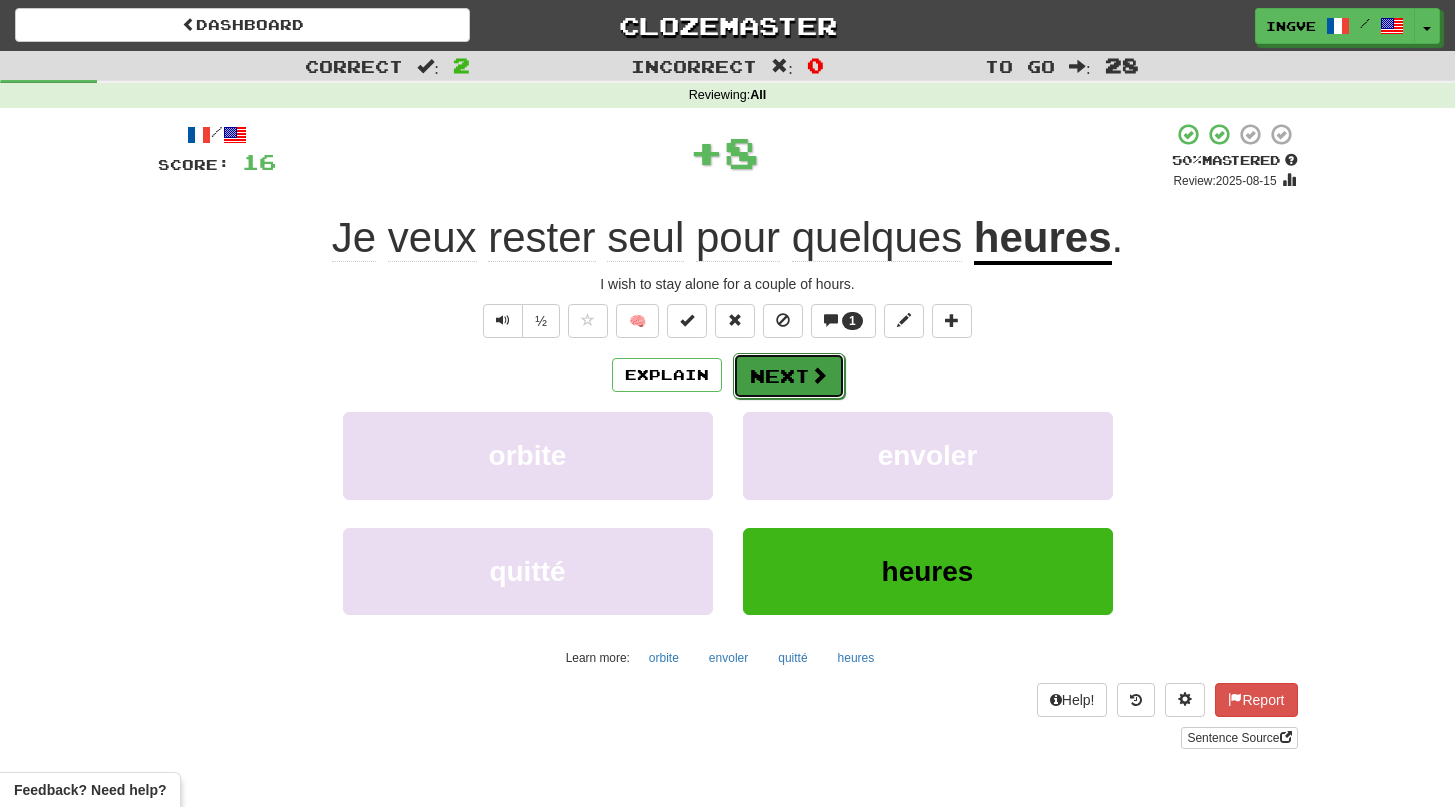 click on "Next" at bounding box center (789, 376) 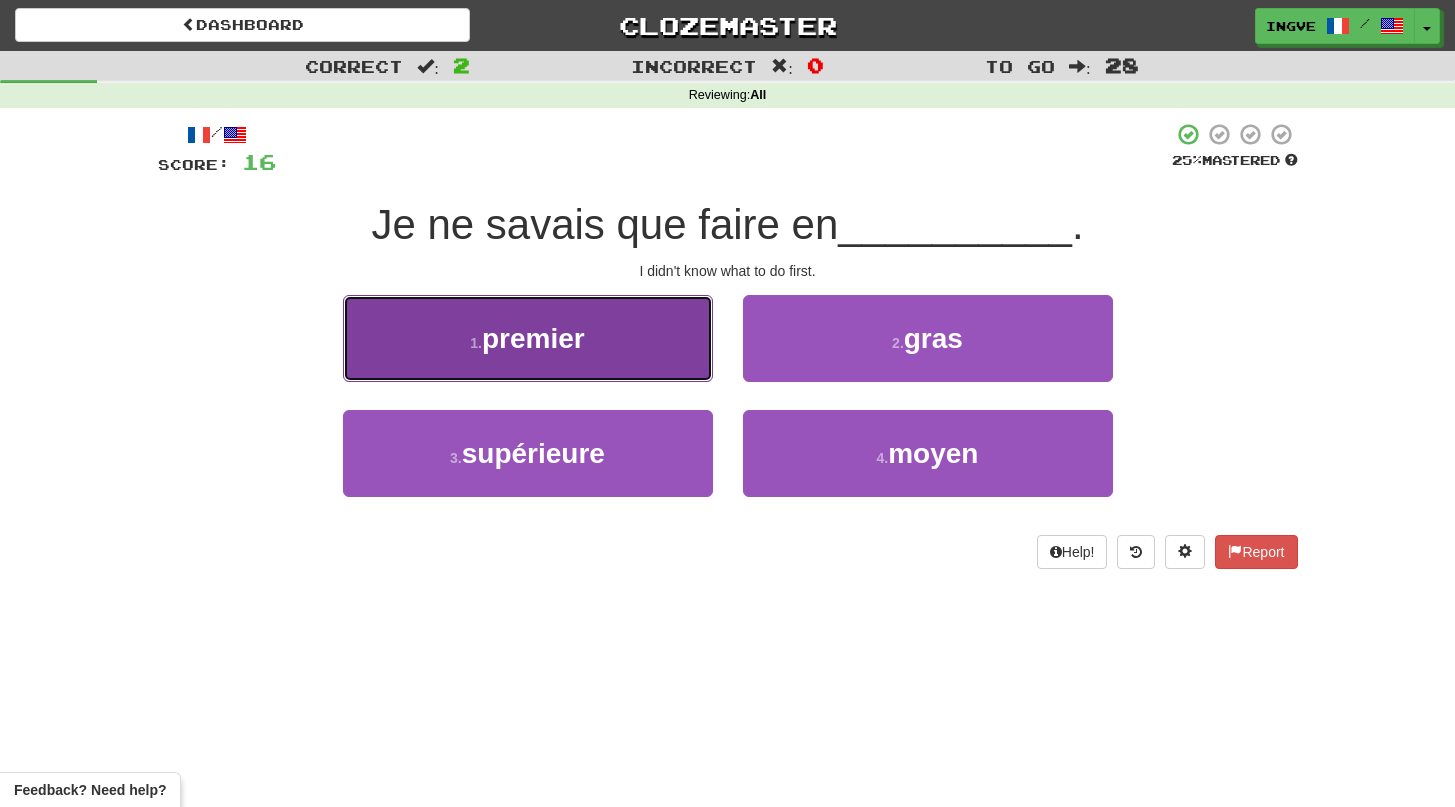 click on "1 .  premier" at bounding box center (528, 338) 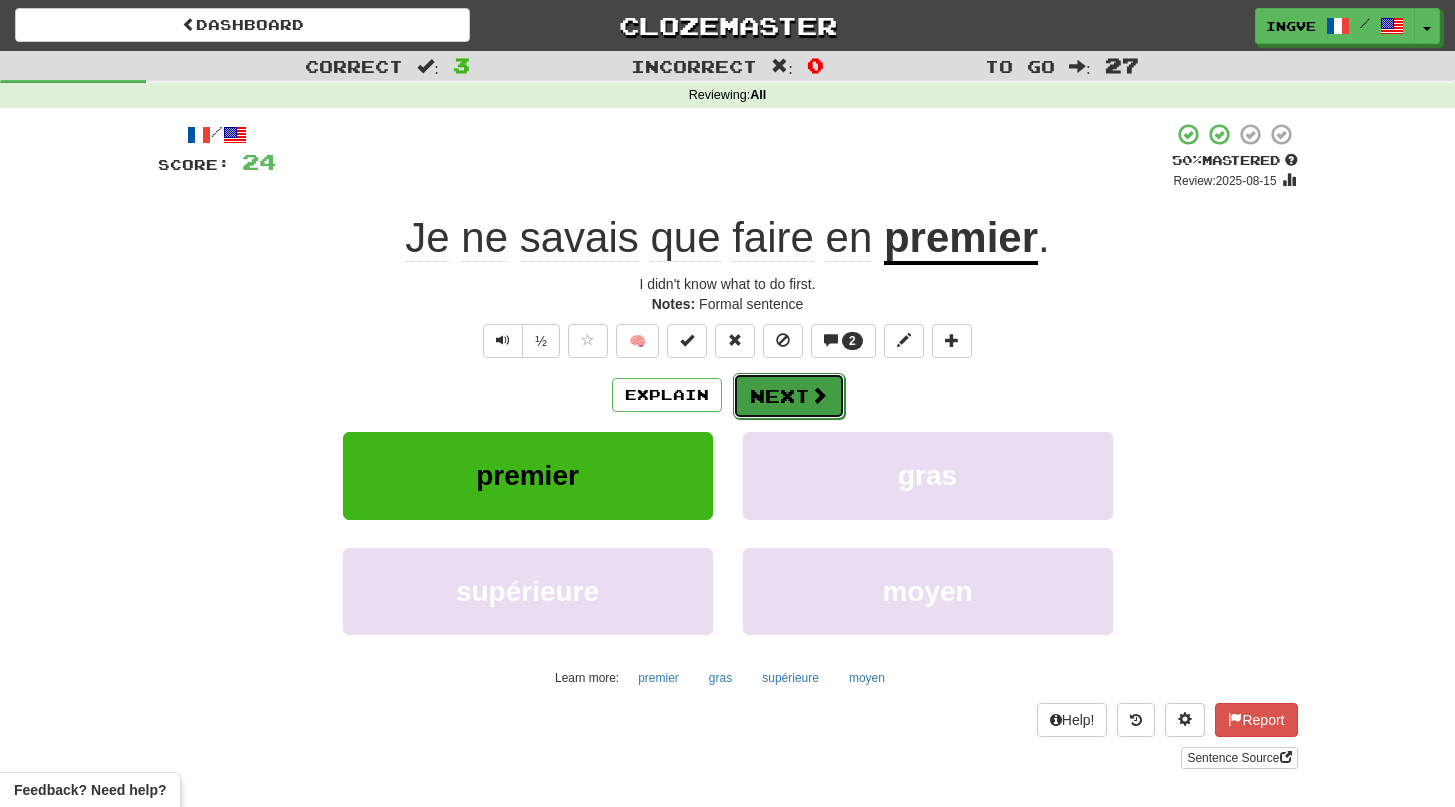 click on "Next" at bounding box center (789, 396) 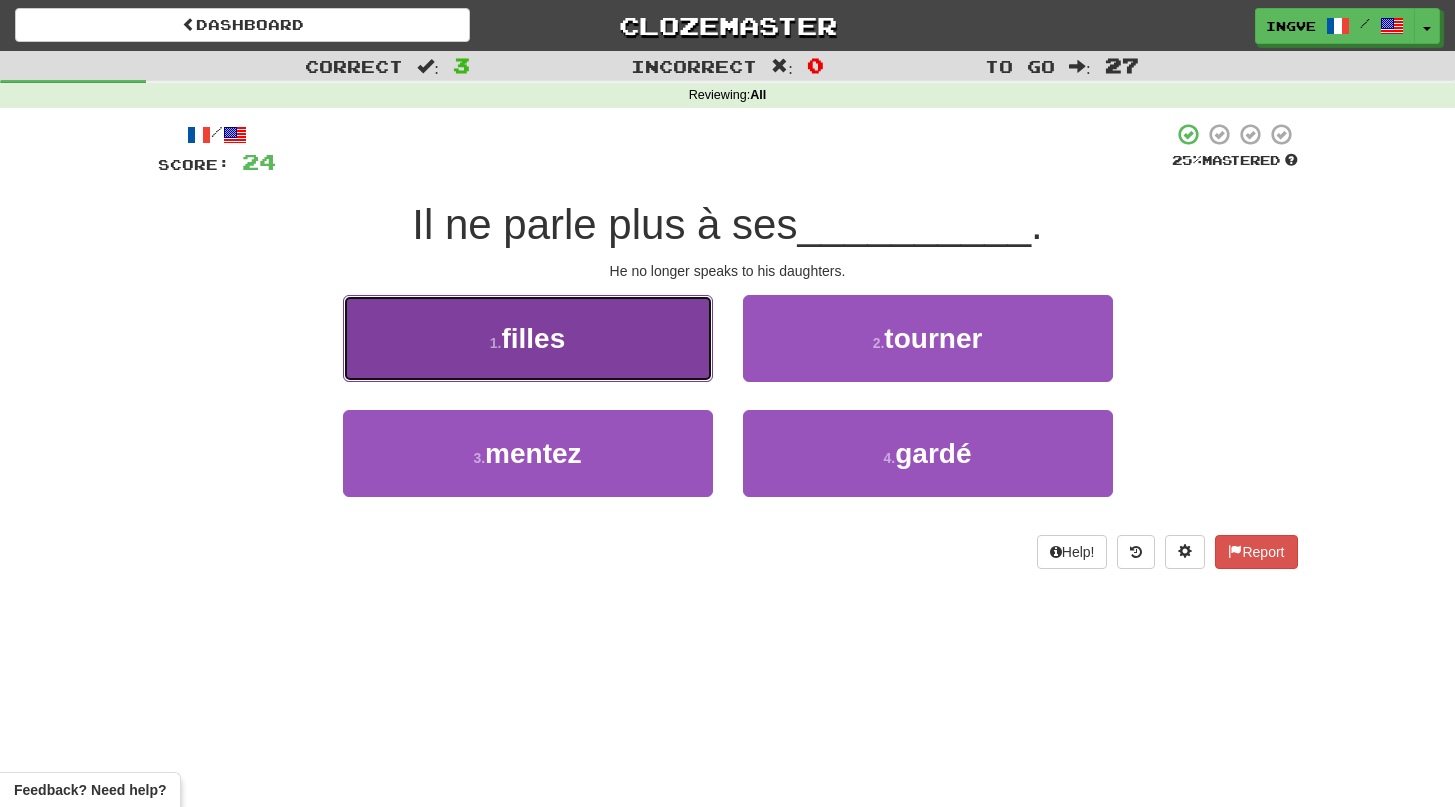 click on "1 .  filles" at bounding box center [528, 338] 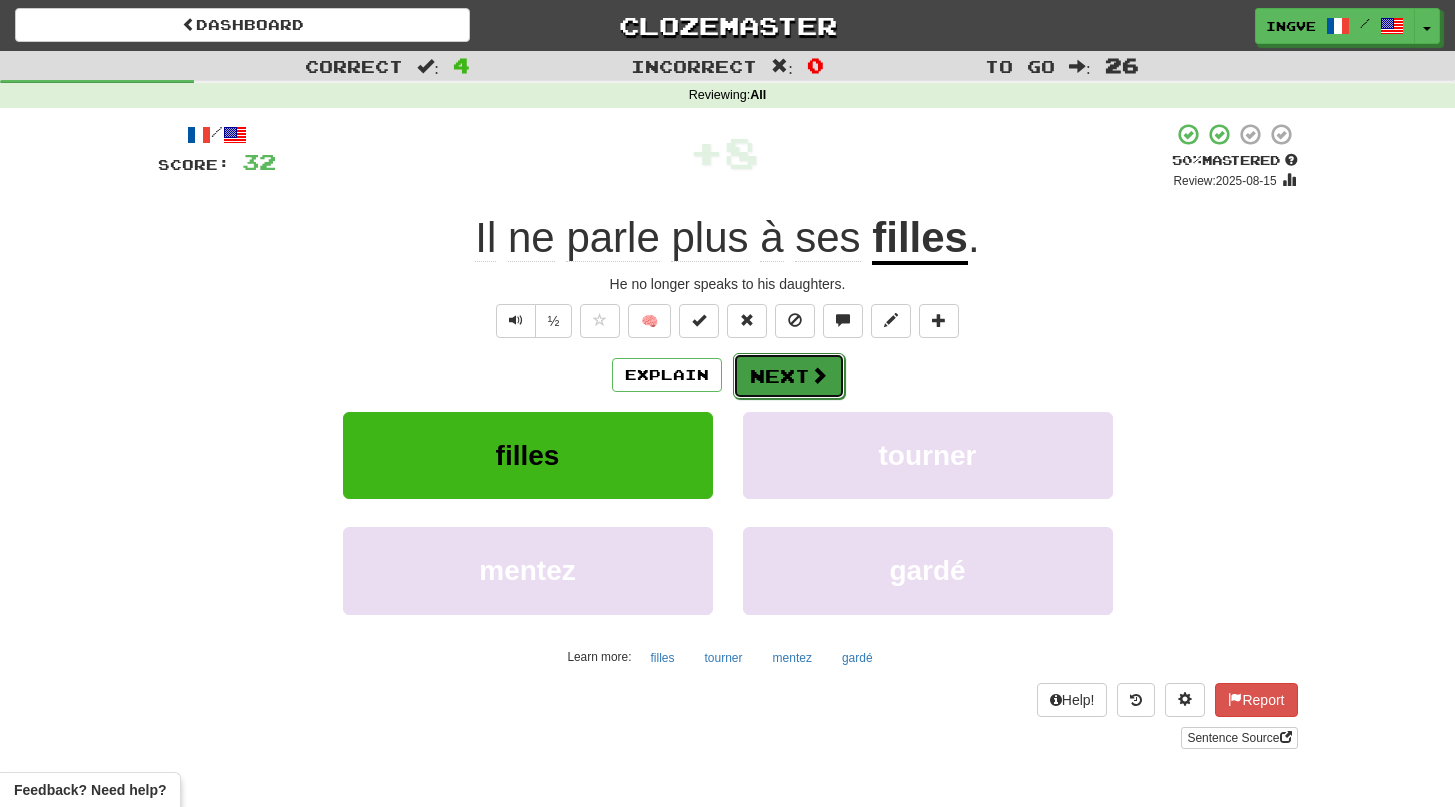 click on "Next" at bounding box center [789, 376] 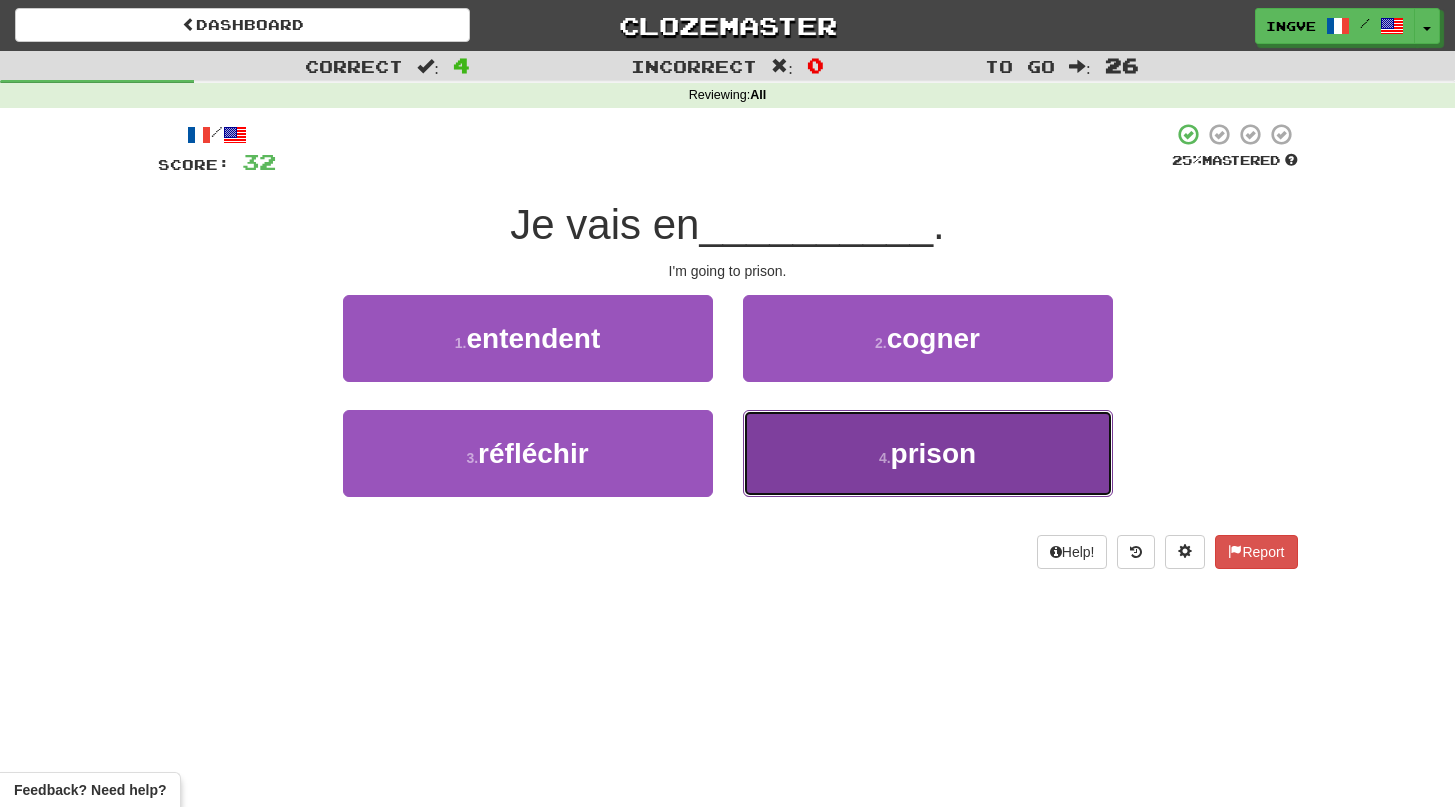 click on "4 .  prison" at bounding box center [928, 453] 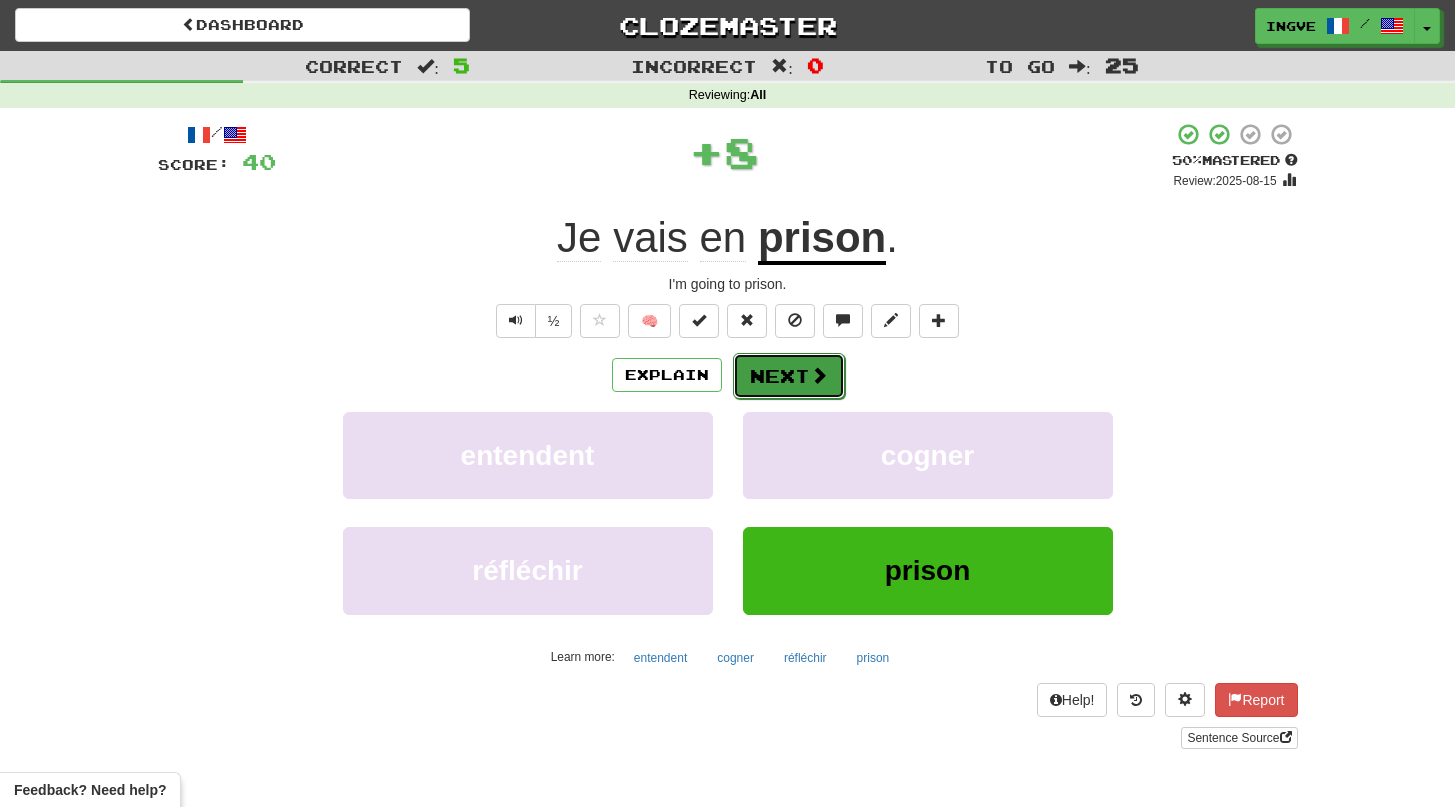 click on "Next" at bounding box center (789, 376) 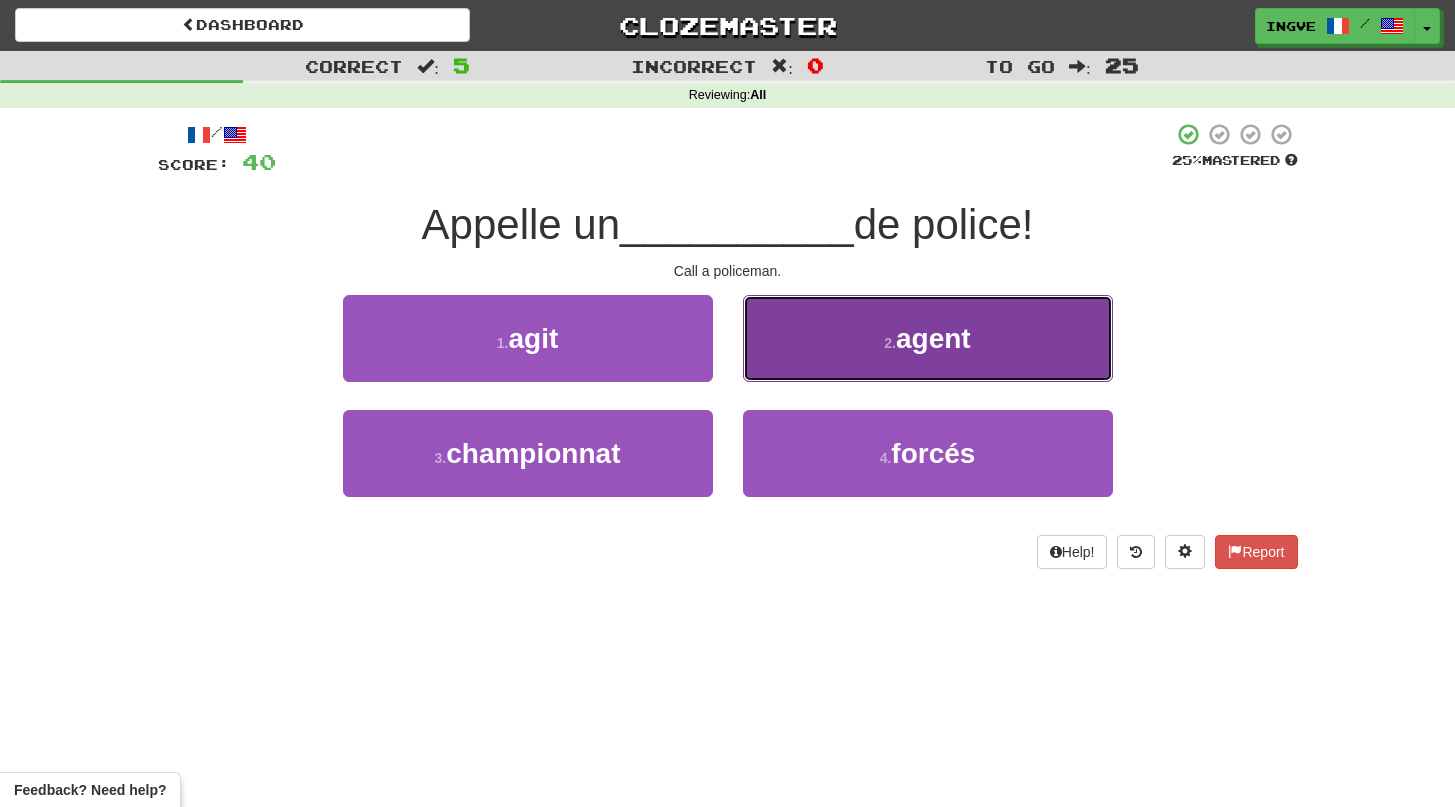 click on "2 .  agent" at bounding box center [928, 338] 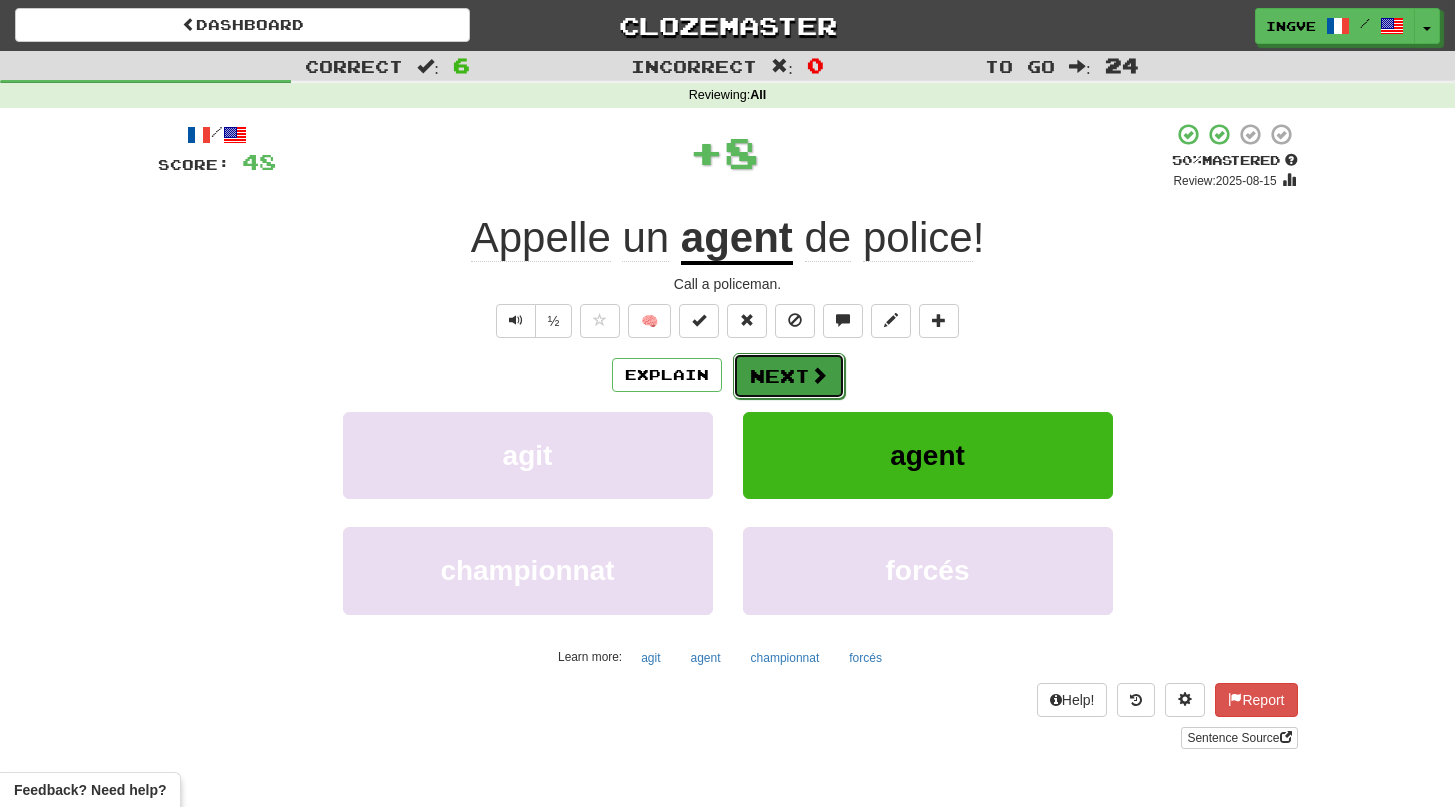 click on "Next" at bounding box center (789, 376) 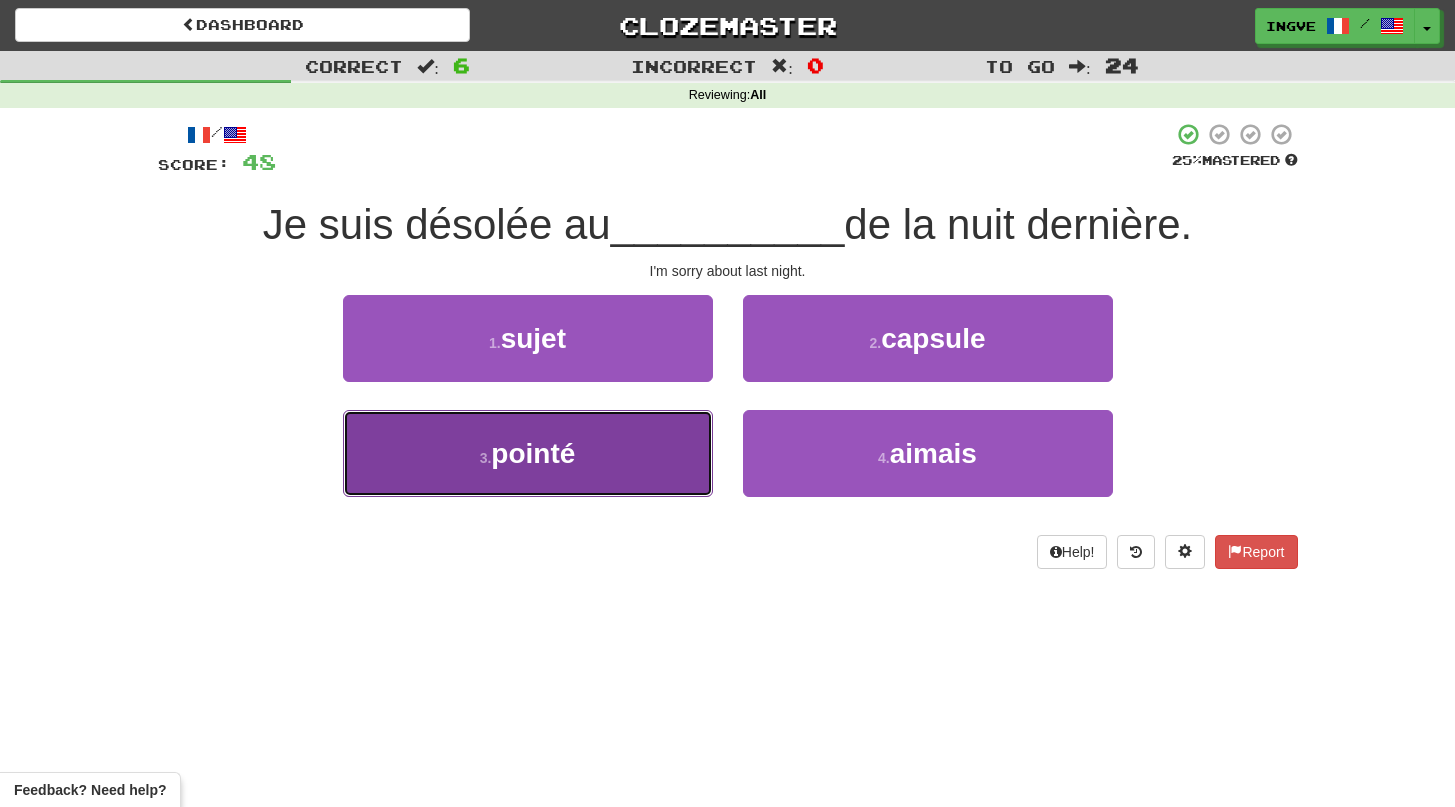click on "3 .  pointé" at bounding box center [528, 453] 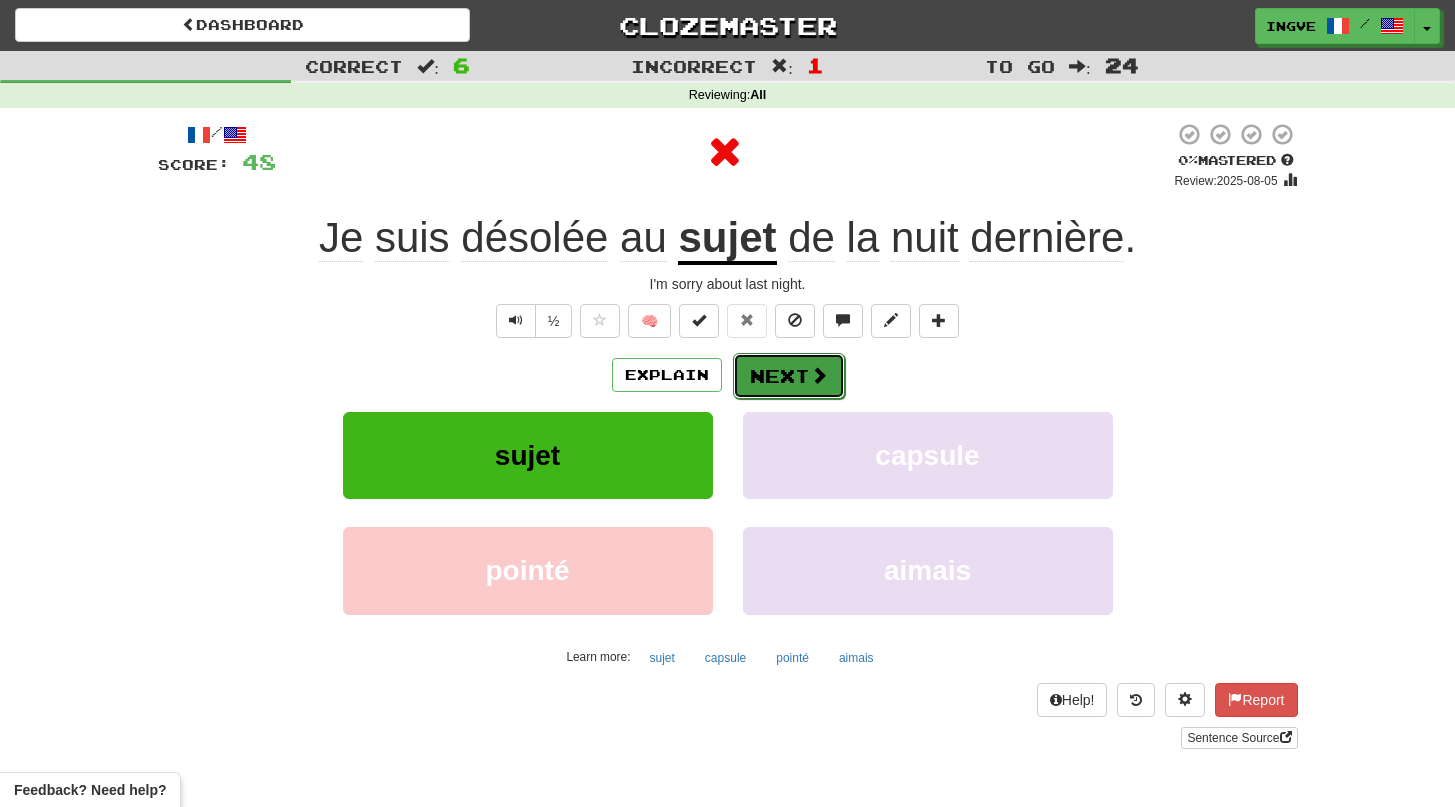click on "Next" at bounding box center [789, 376] 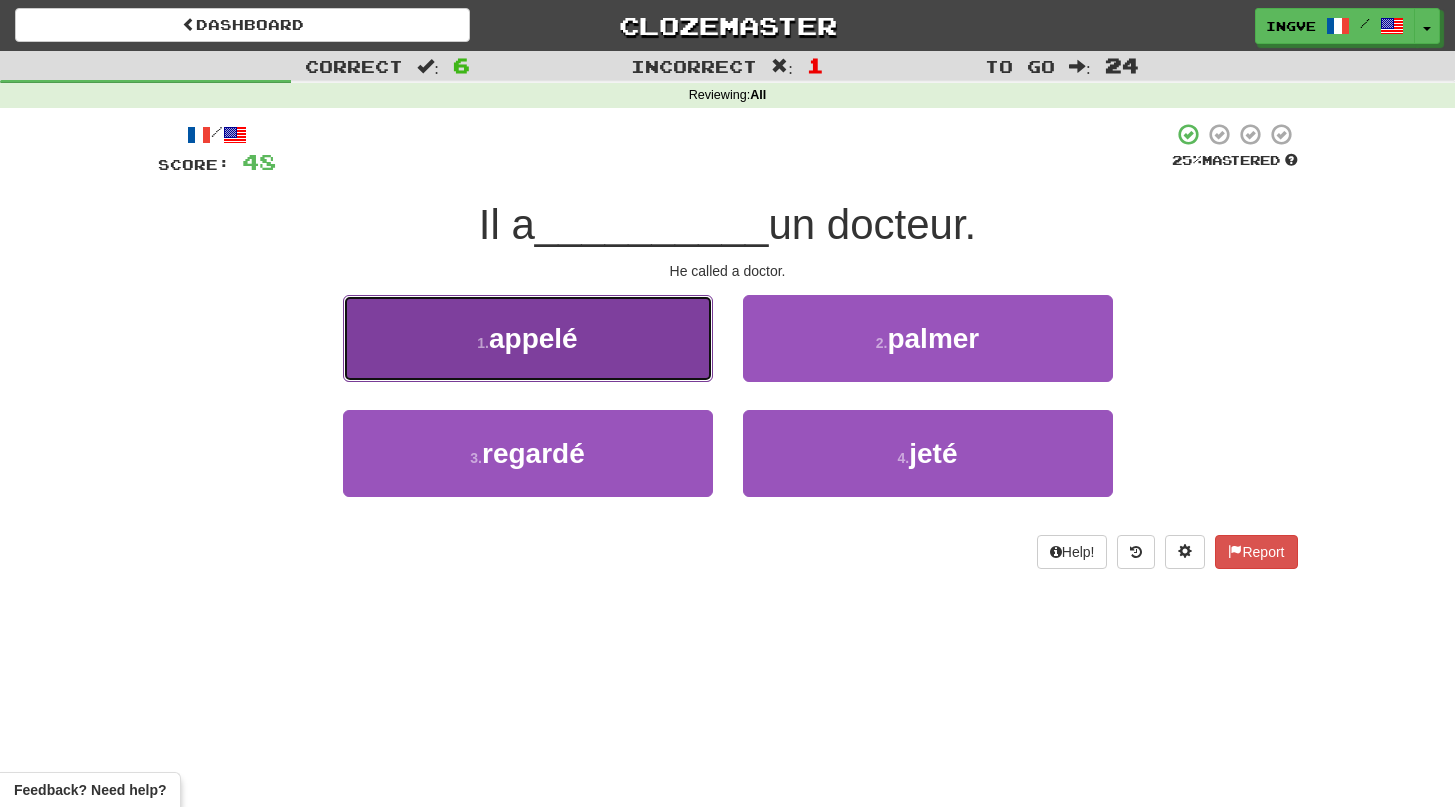 click on "1 .  appelé" at bounding box center (528, 338) 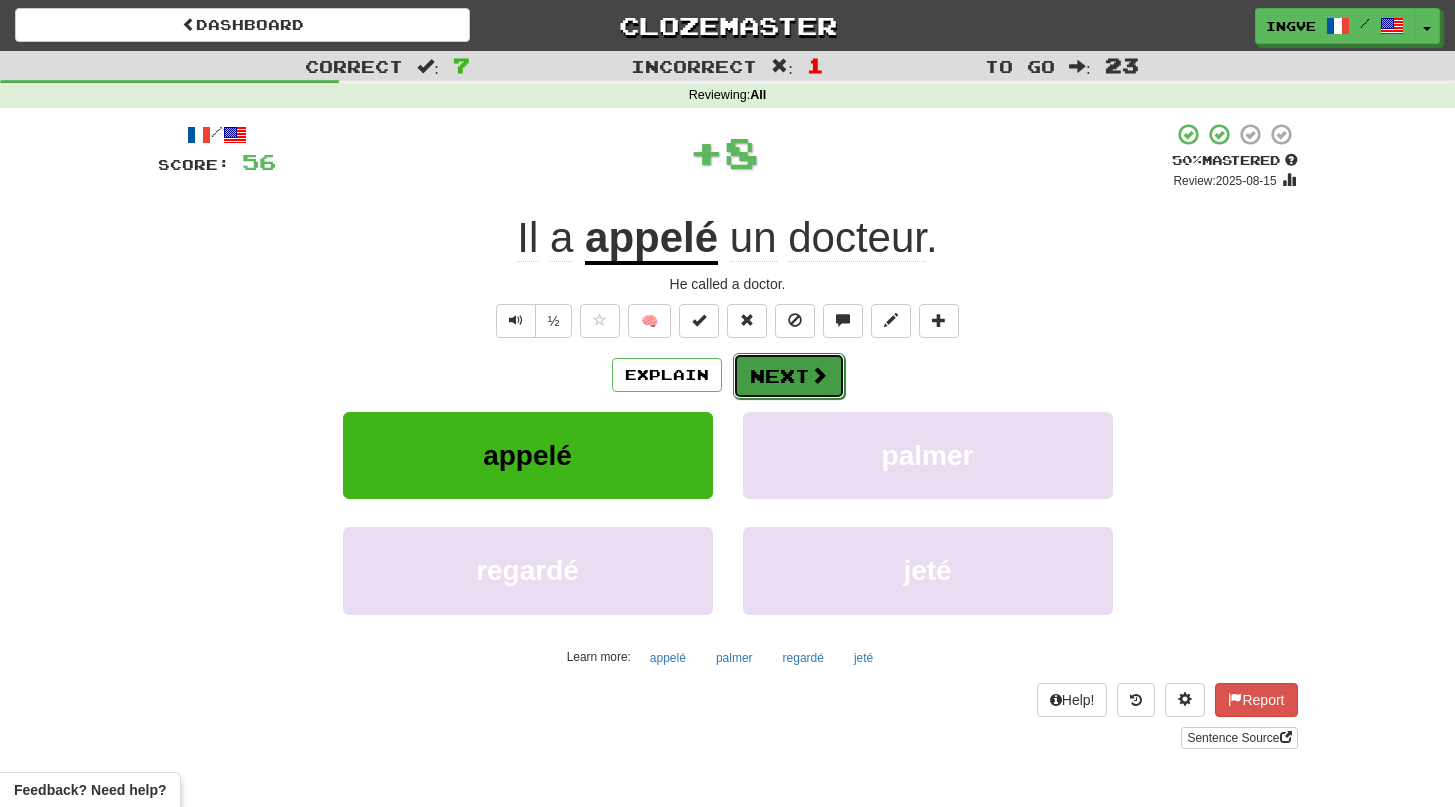 click on "Next" at bounding box center [789, 376] 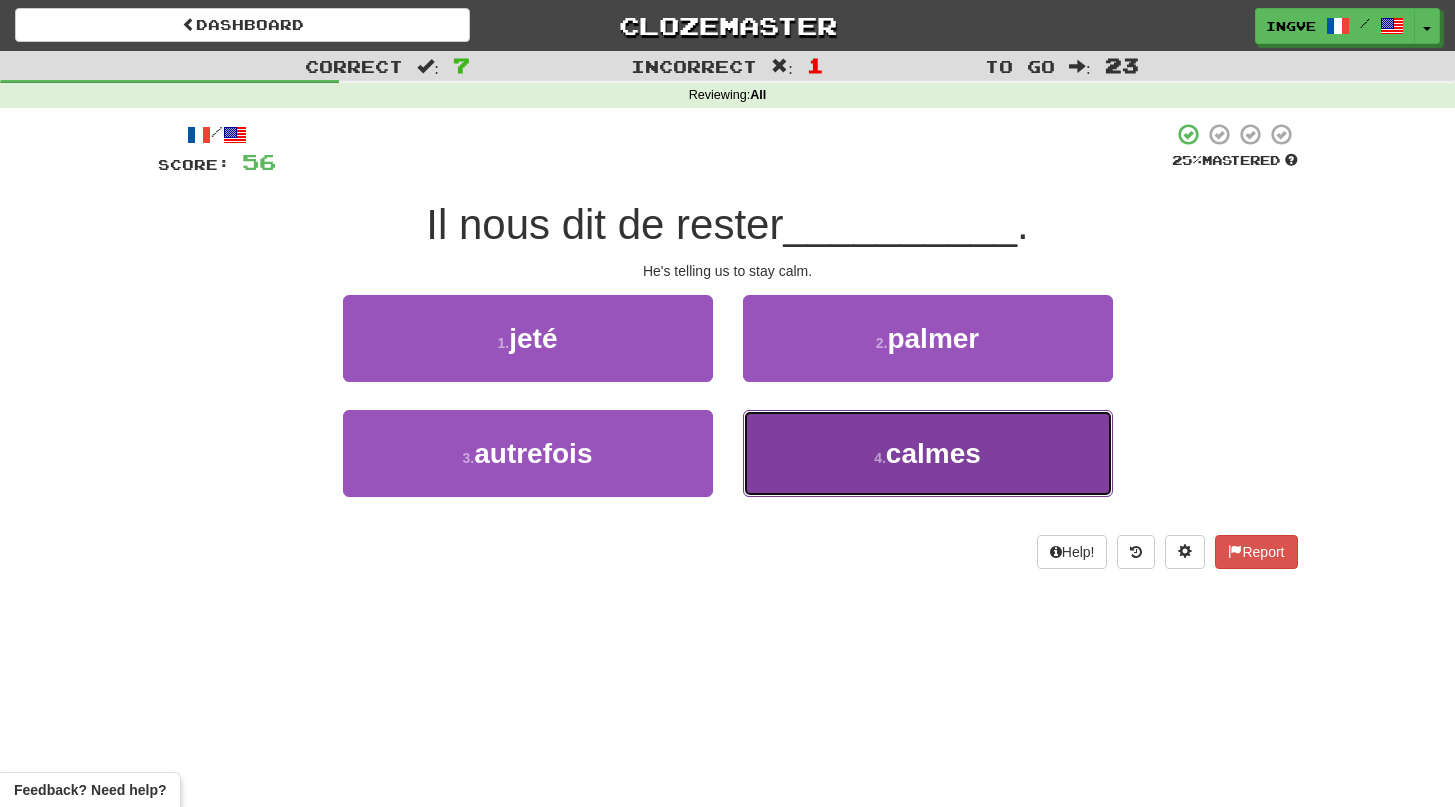click on "4 .  calmes" at bounding box center (928, 453) 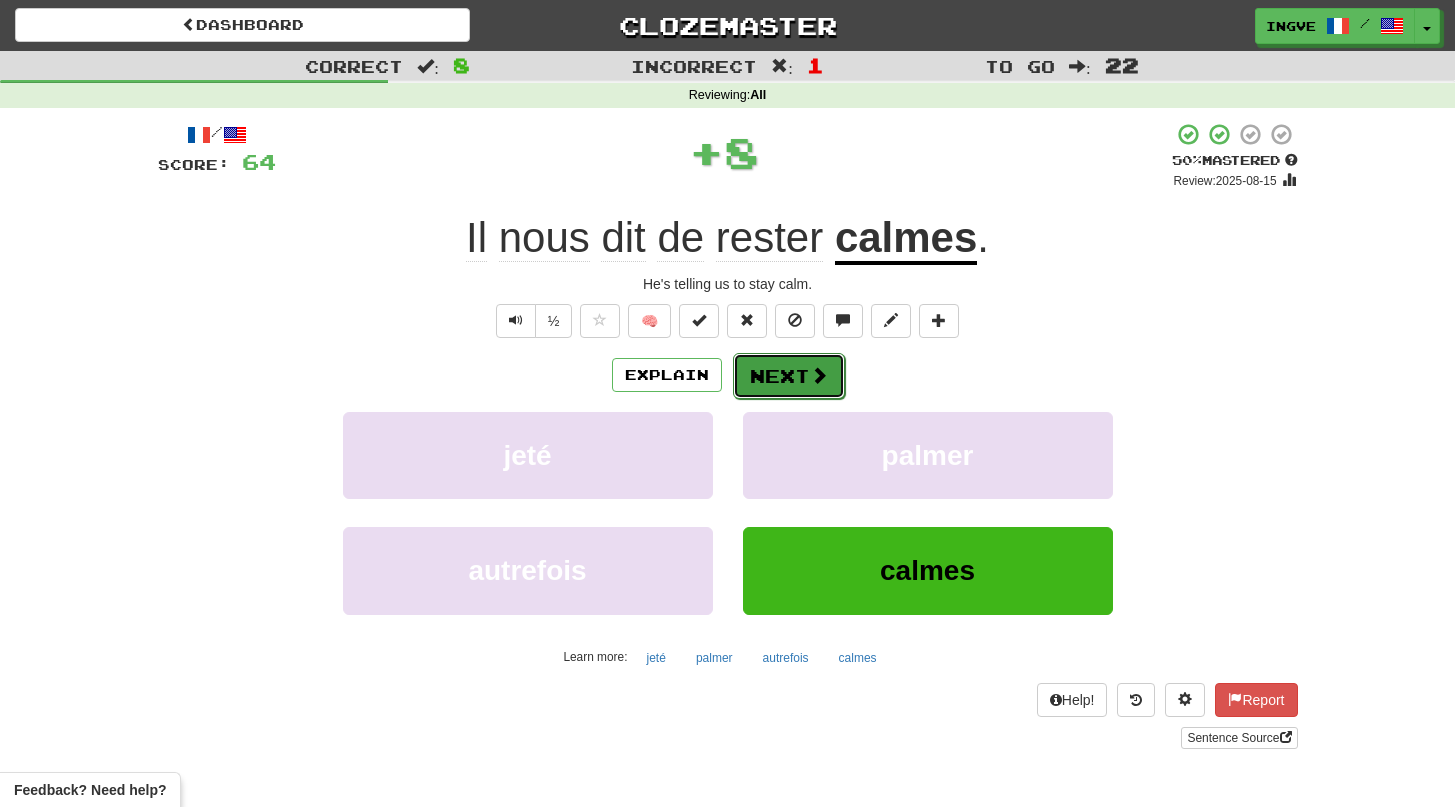 click on "Next" at bounding box center [789, 376] 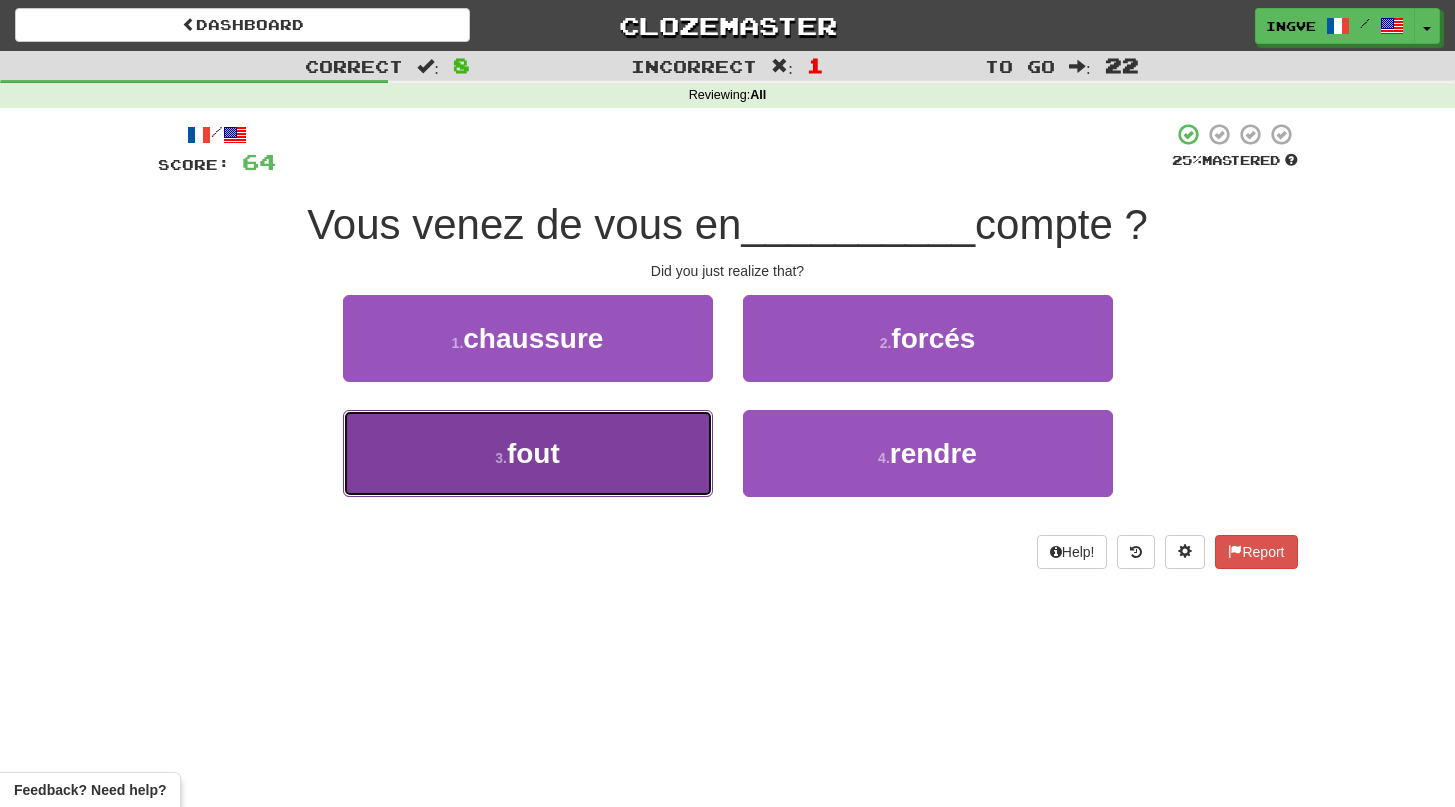 click on "3 .  fout" at bounding box center [528, 453] 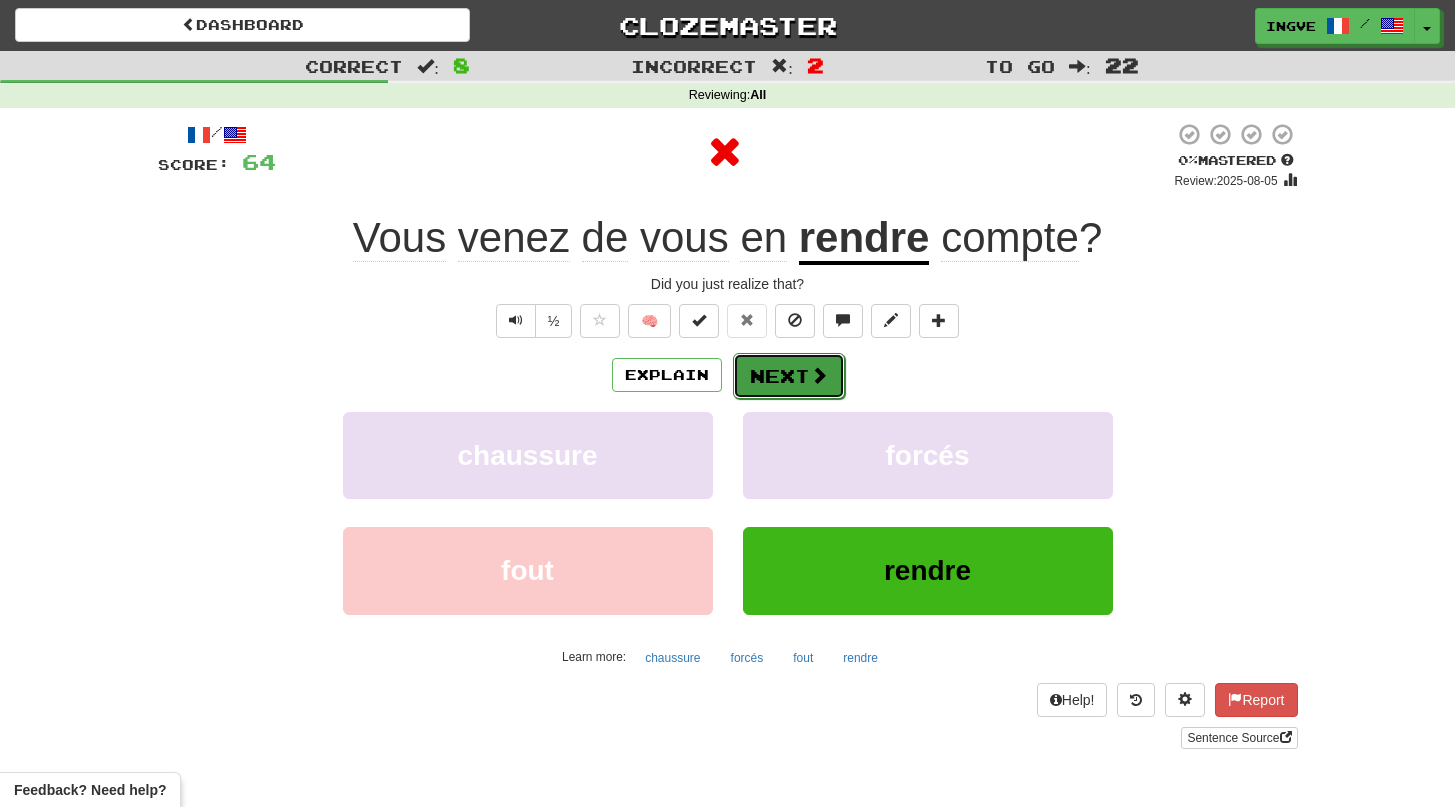 click on "Next" at bounding box center (789, 376) 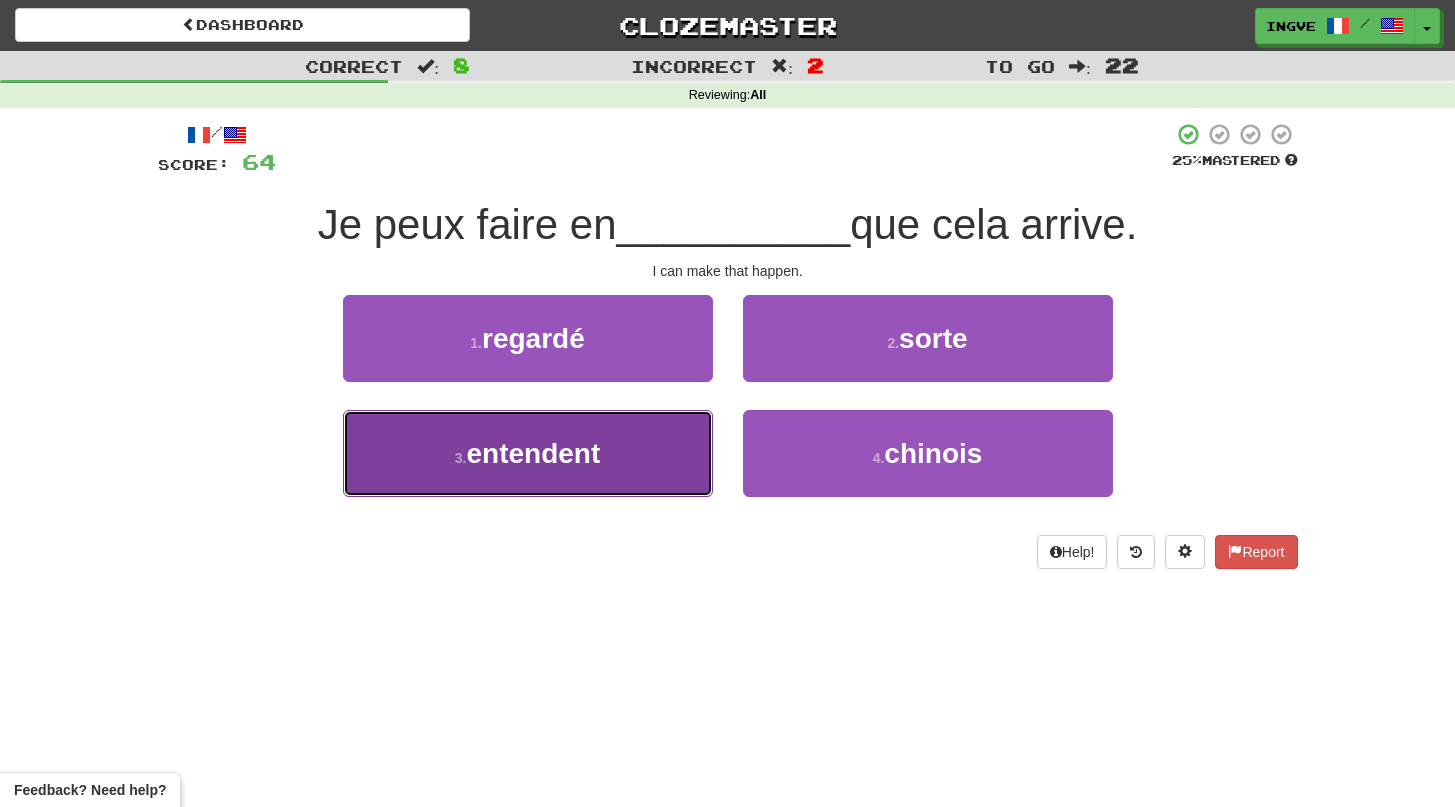 click on "3 .  entendent" at bounding box center [528, 453] 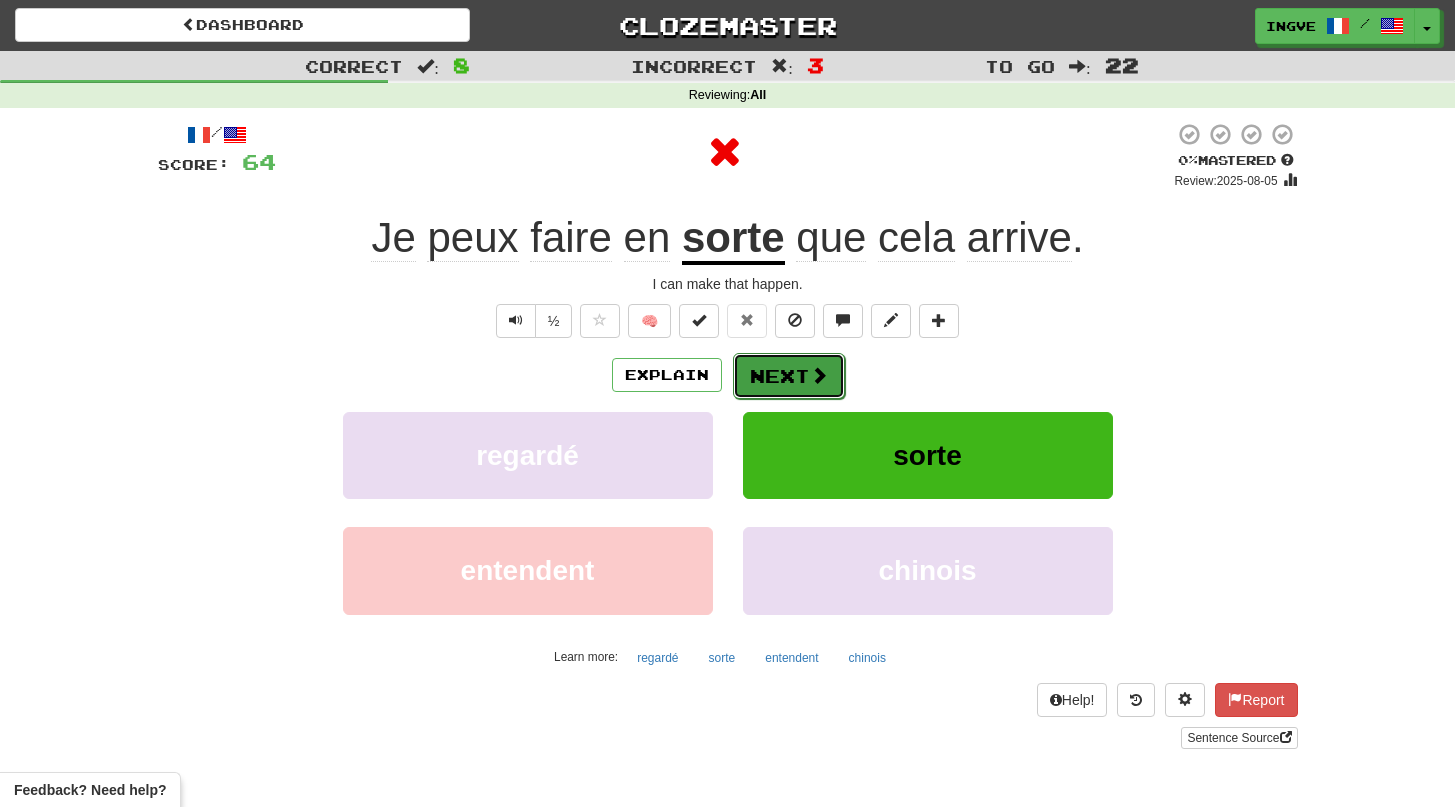 click on "Next" at bounding box center (789, 376) 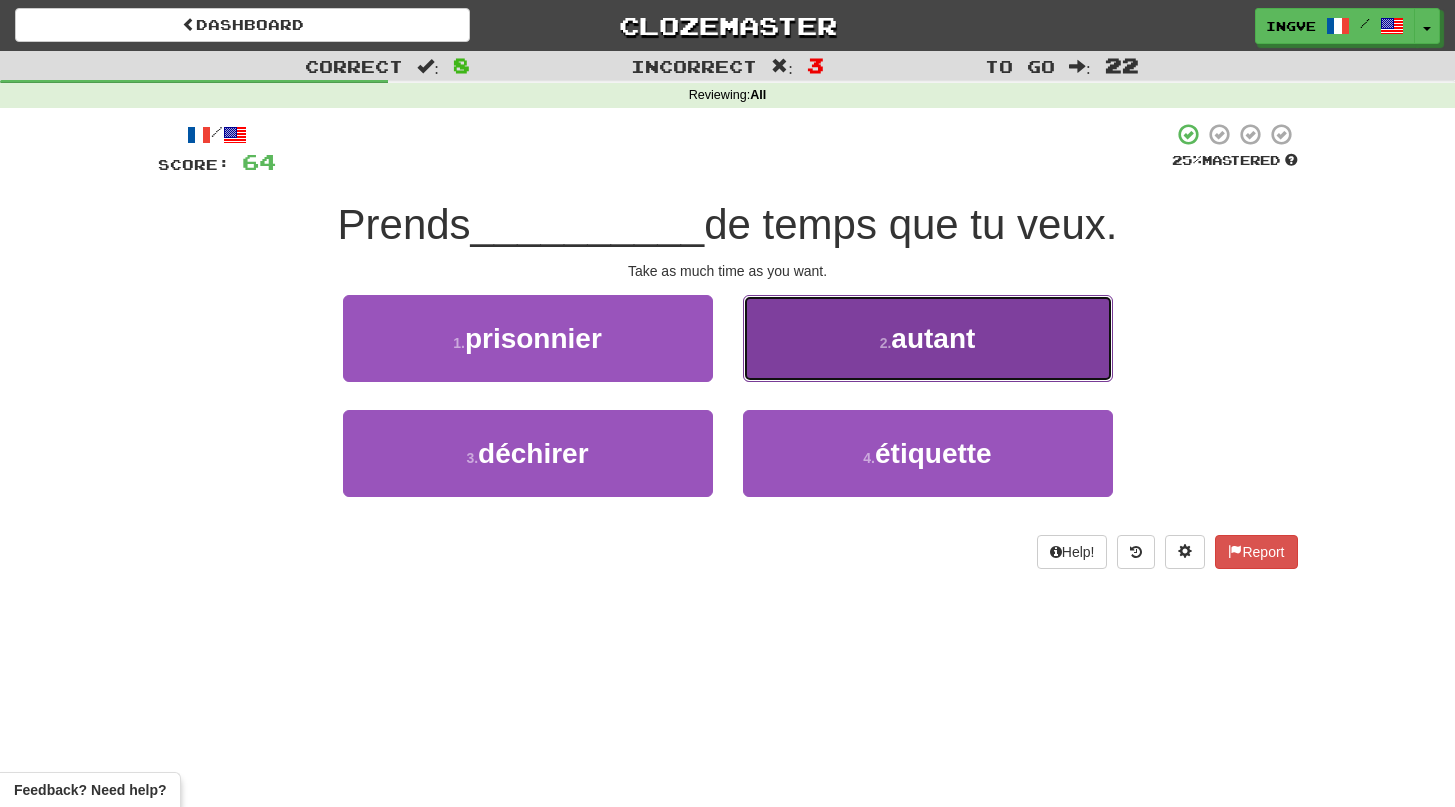click on "2 .  autant" at bounding box center [928, 338] 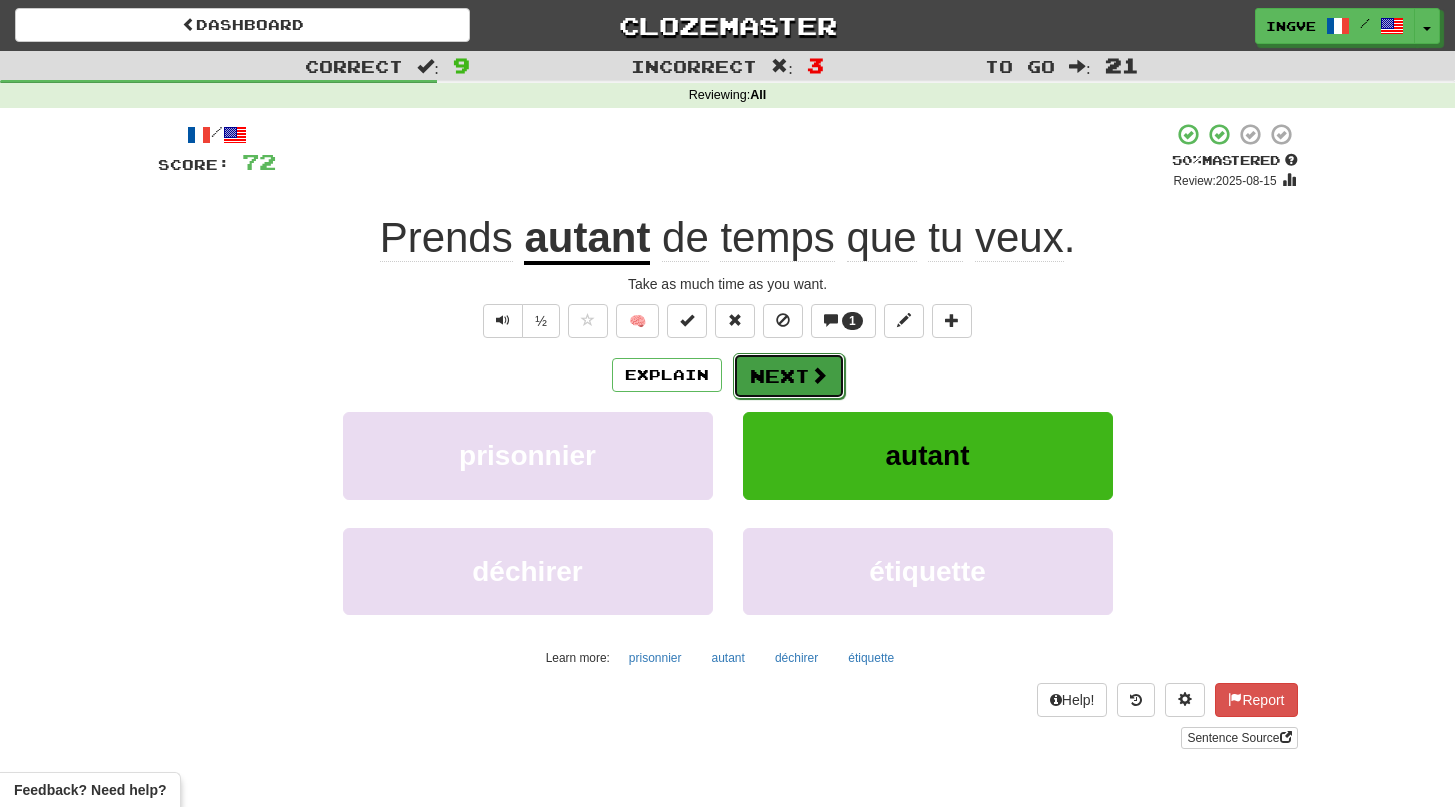 click on "Next" at bounding box center (789, 376) 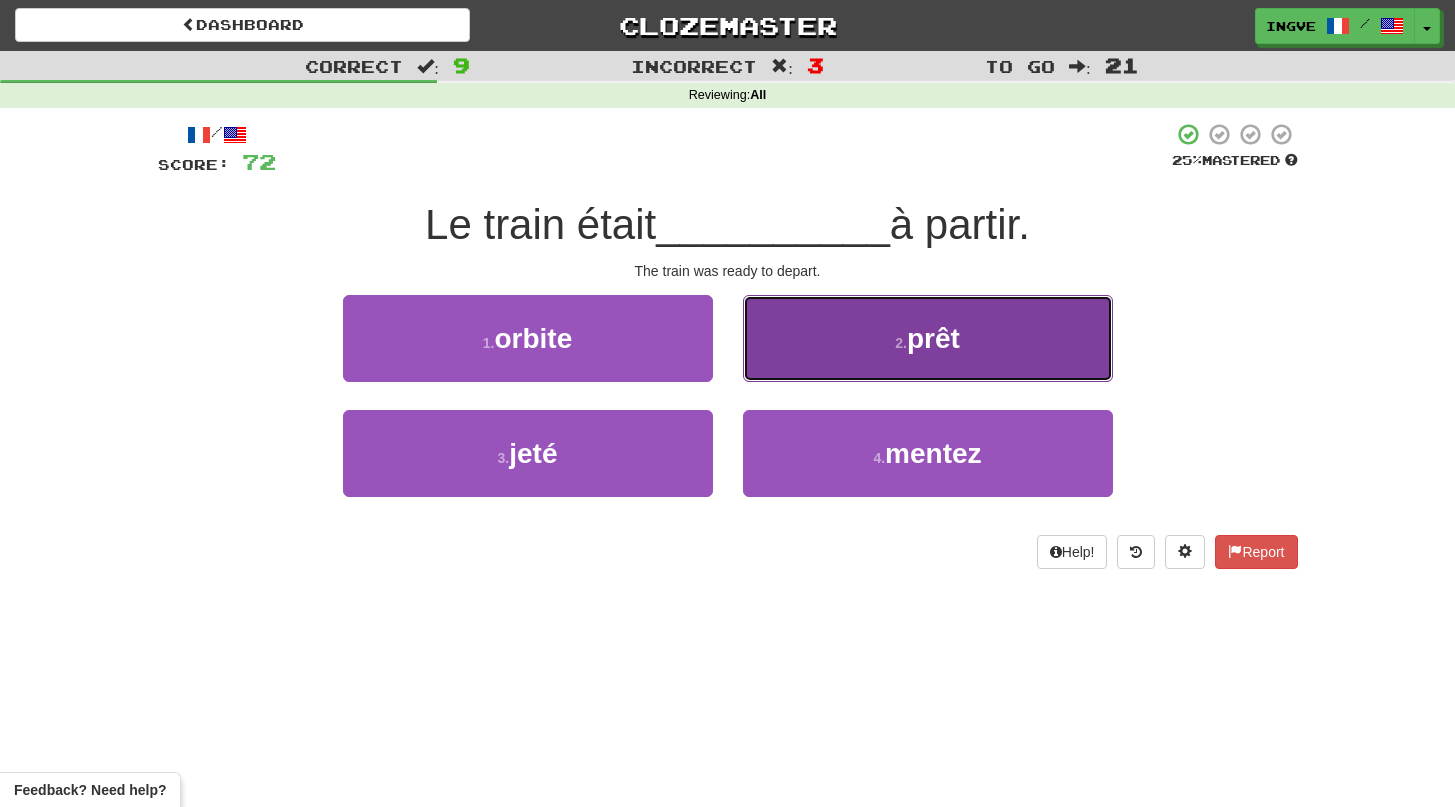click on "2 .  prêt" at bounding box center [928, 338] 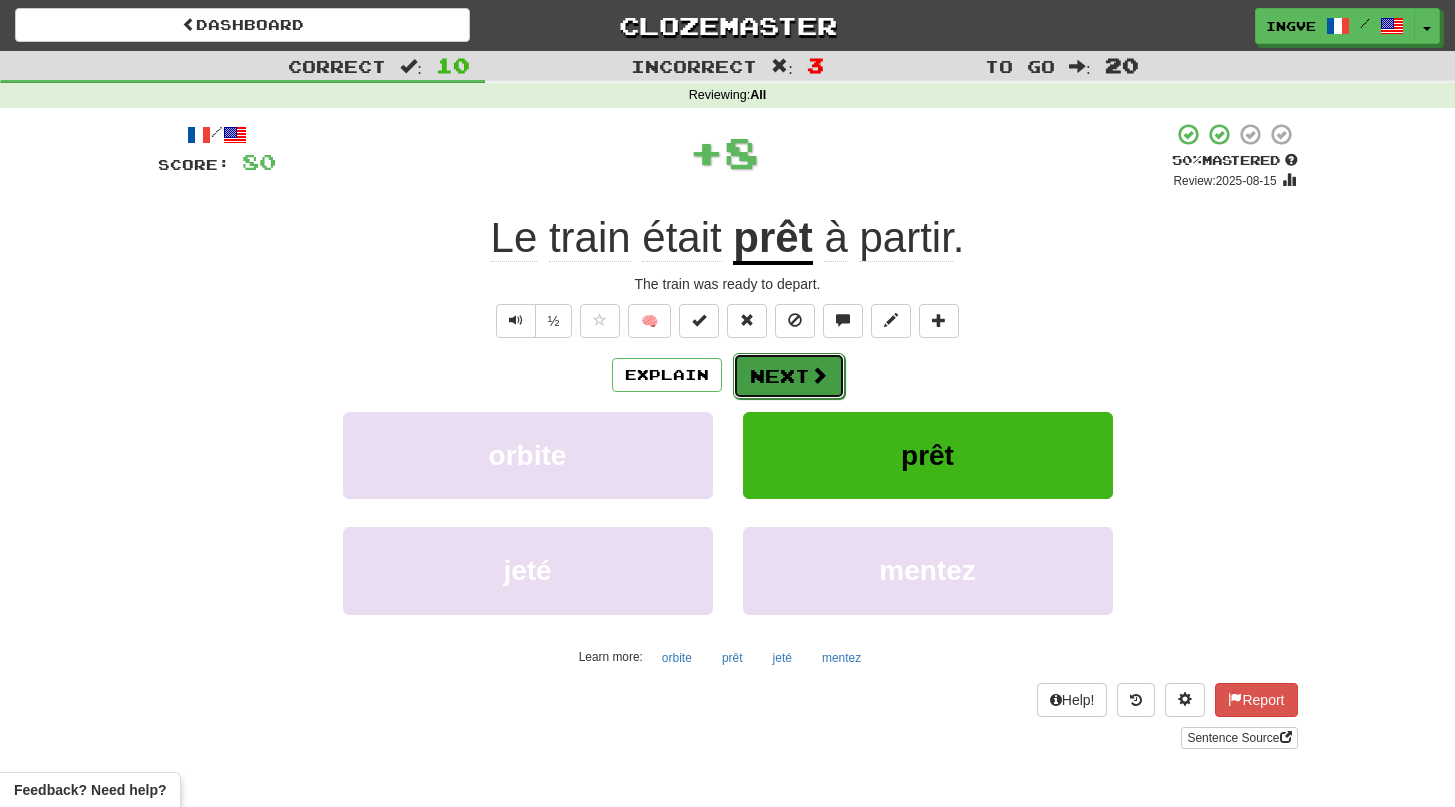 click on "Next" at bounding box center [789, 376] 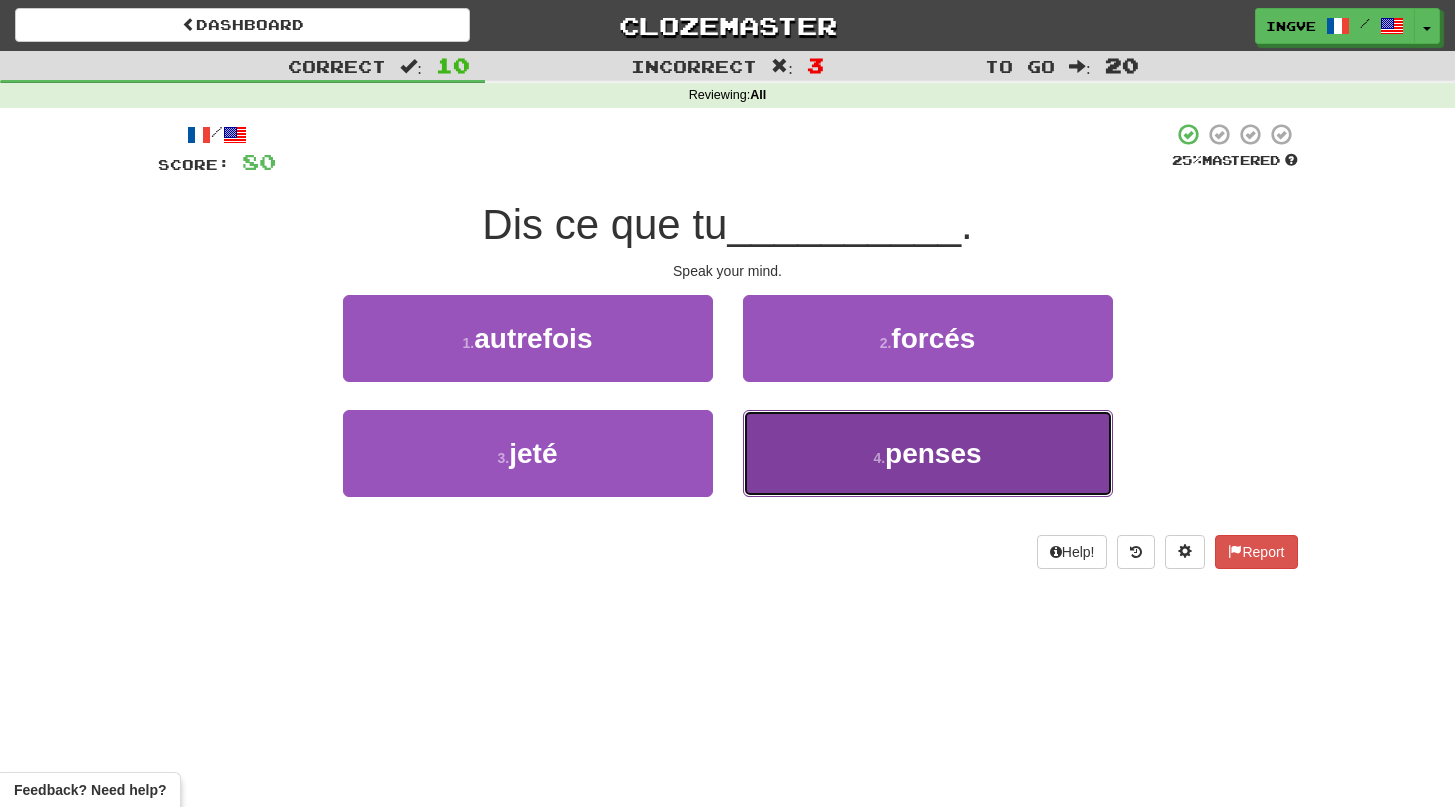 click on "4 .  penses" at bounding box center (928, 453) 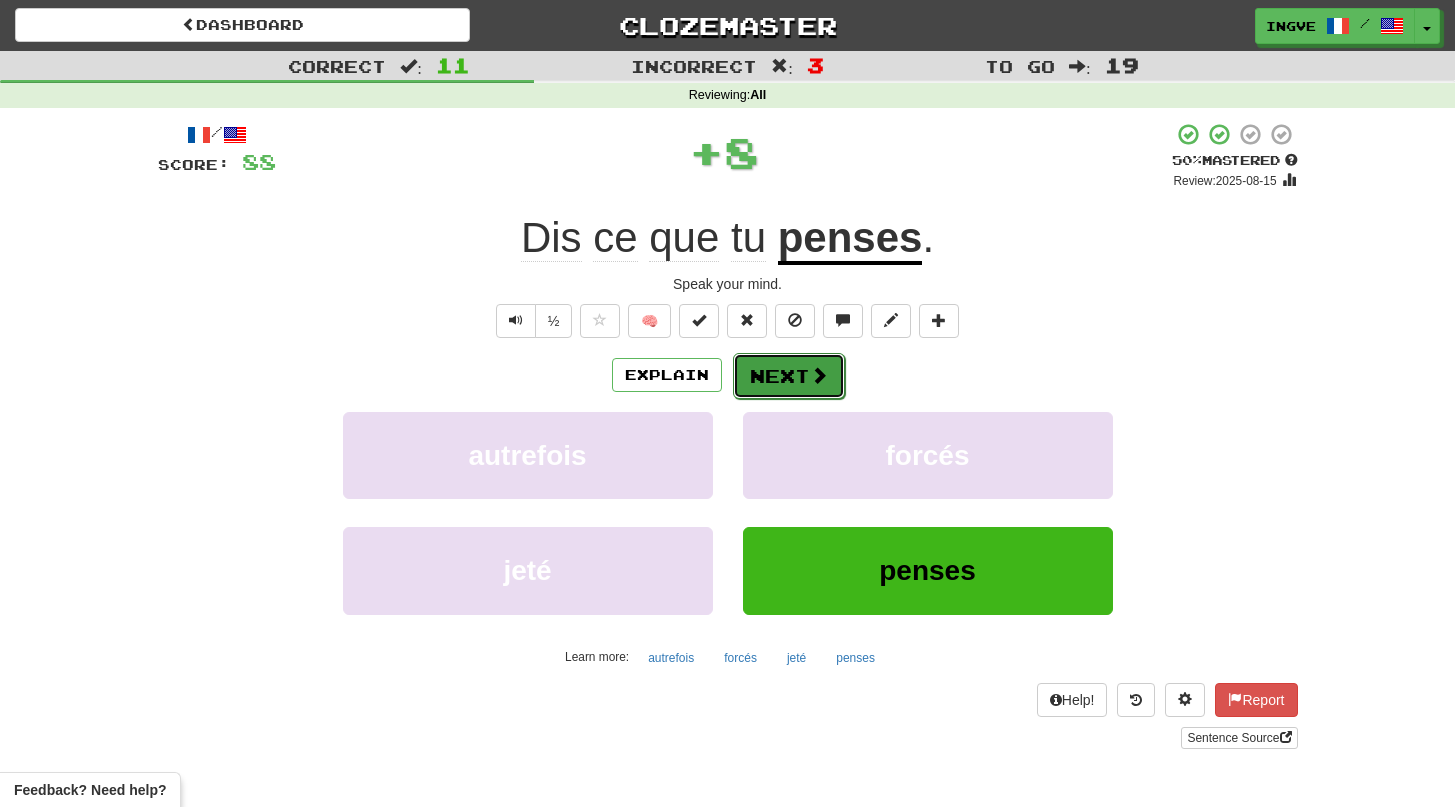 click on "Next" at bounding box center (789, 376) 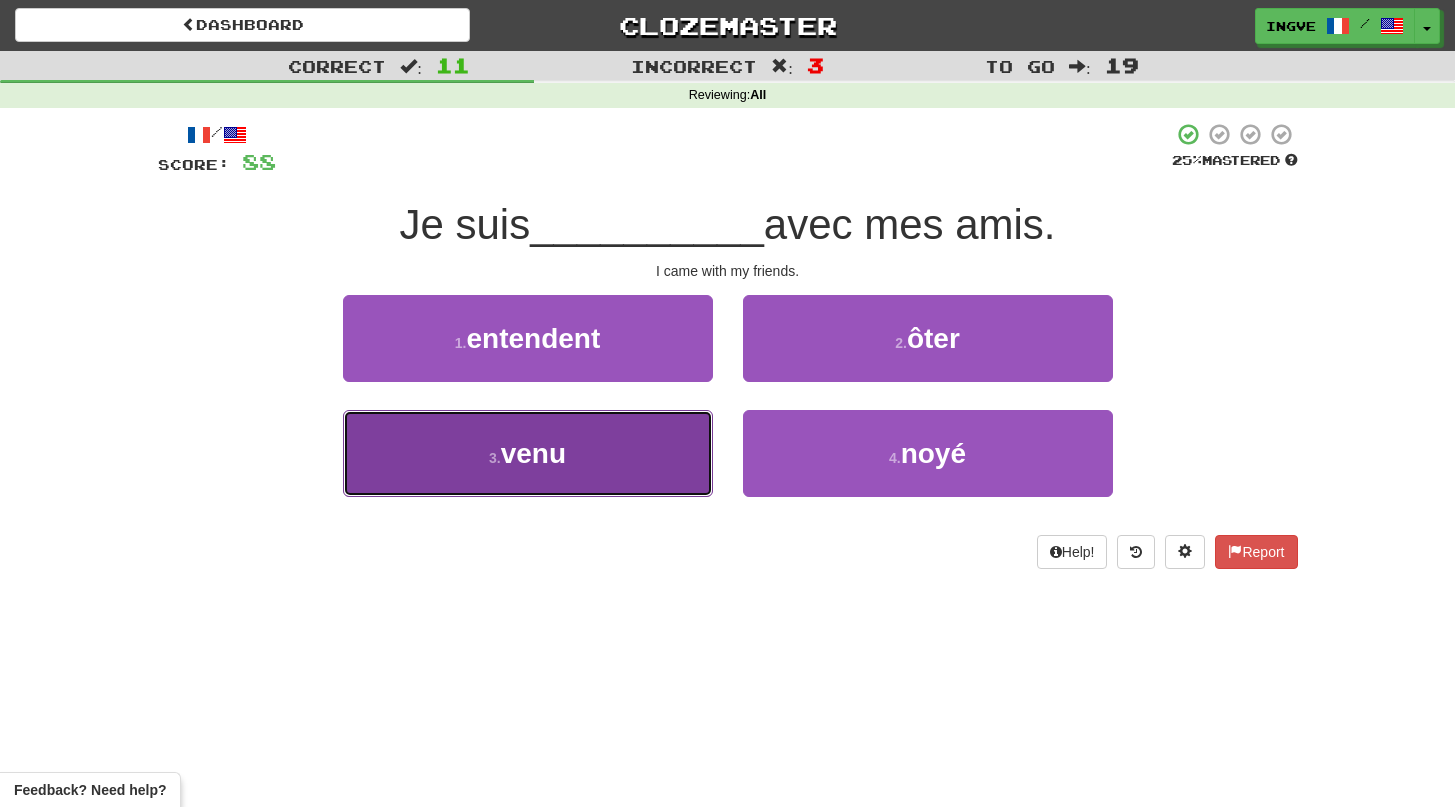click on "3 .  venu" at bounding box center (528, 453) 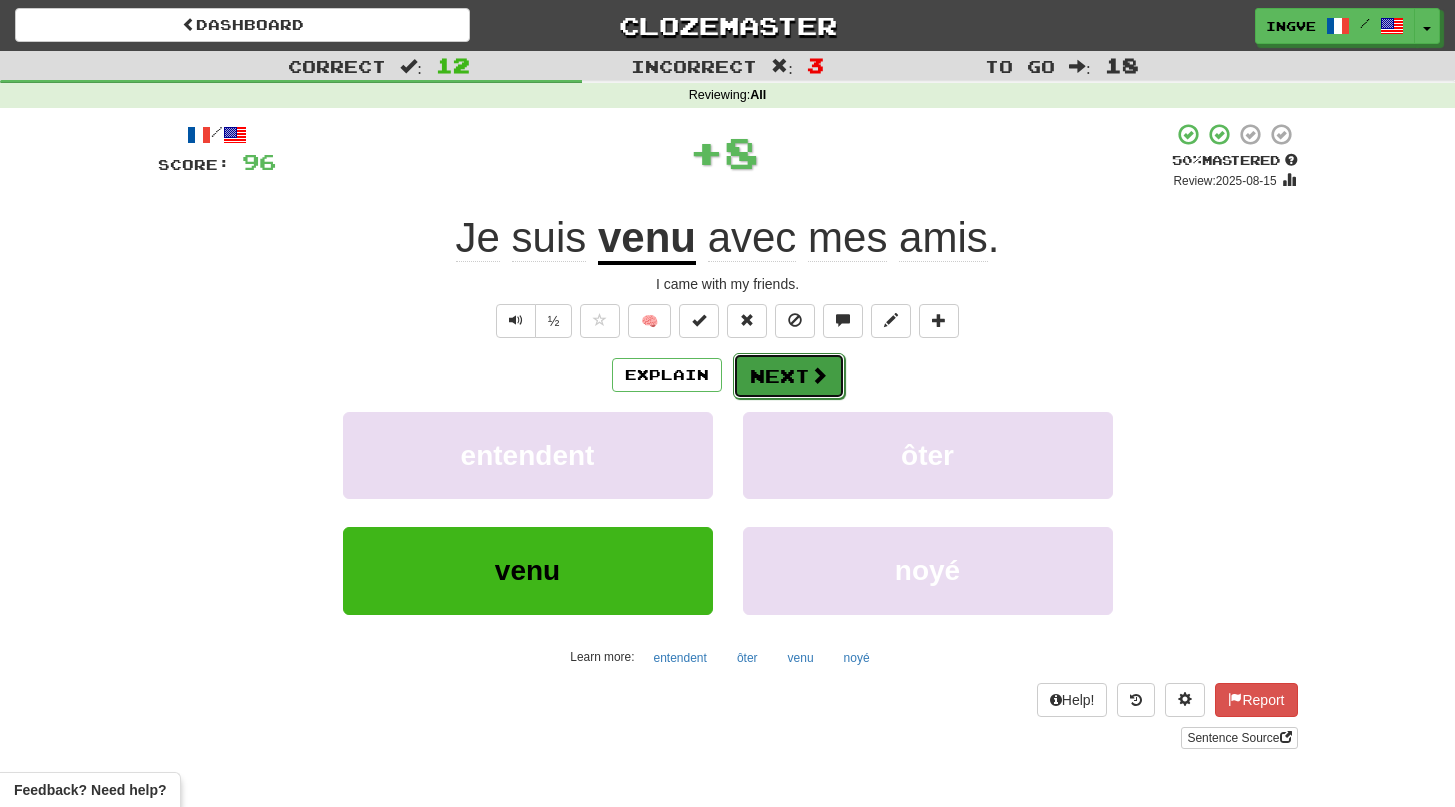 click on "Next" at bounding box center [789, 376] 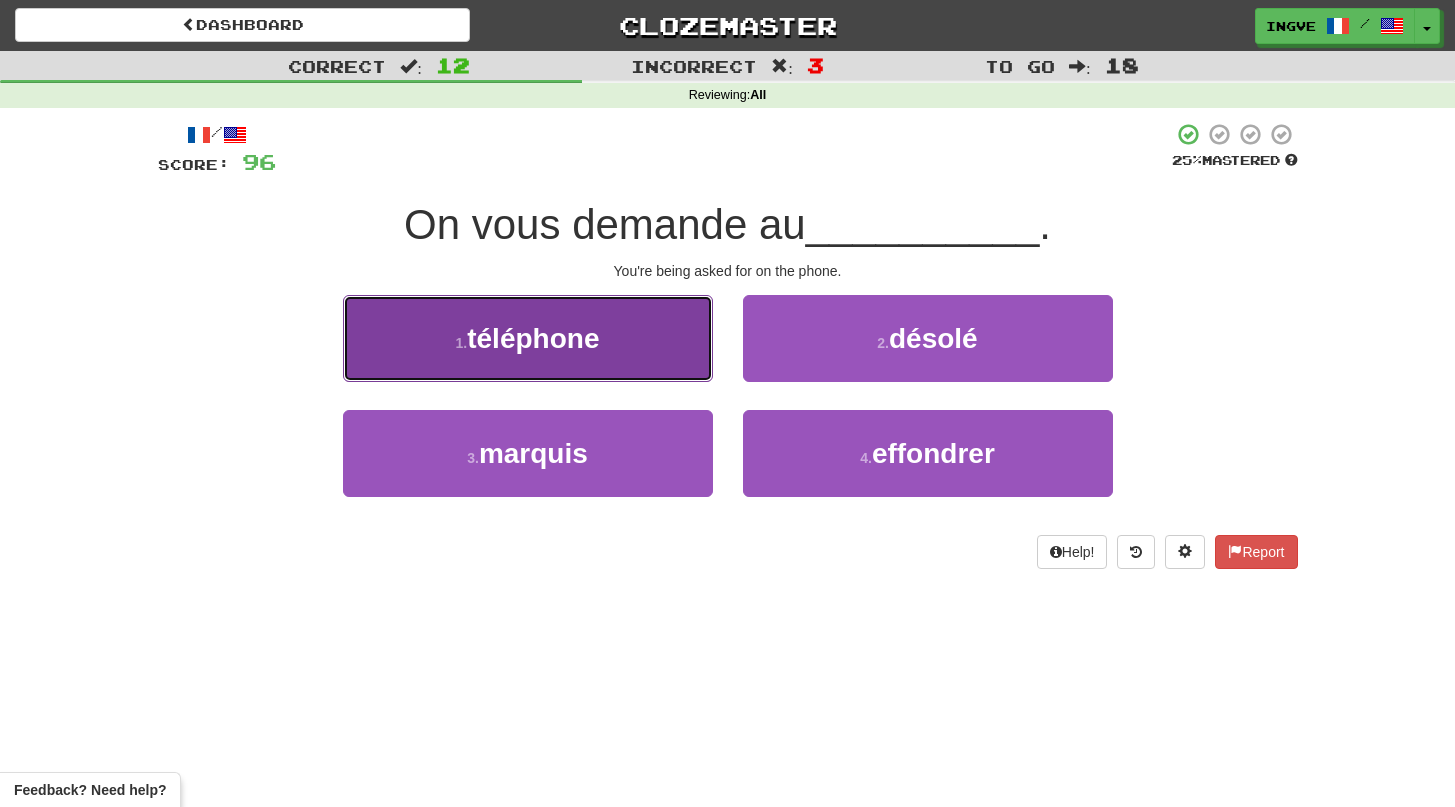 click on "1 .  téléphone" at bounding box center [528, 338] 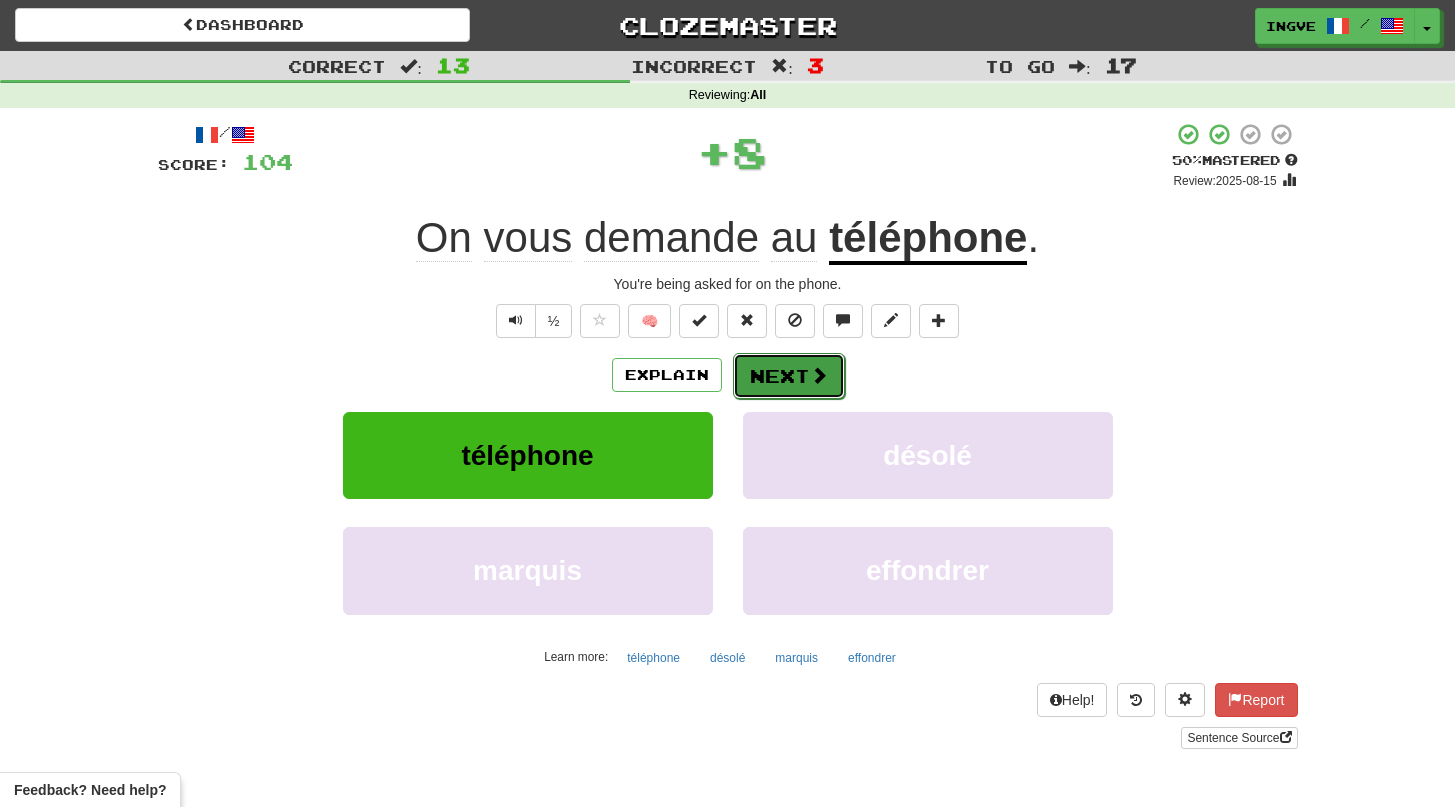 click on "Next" at bounding box center (789, 376) 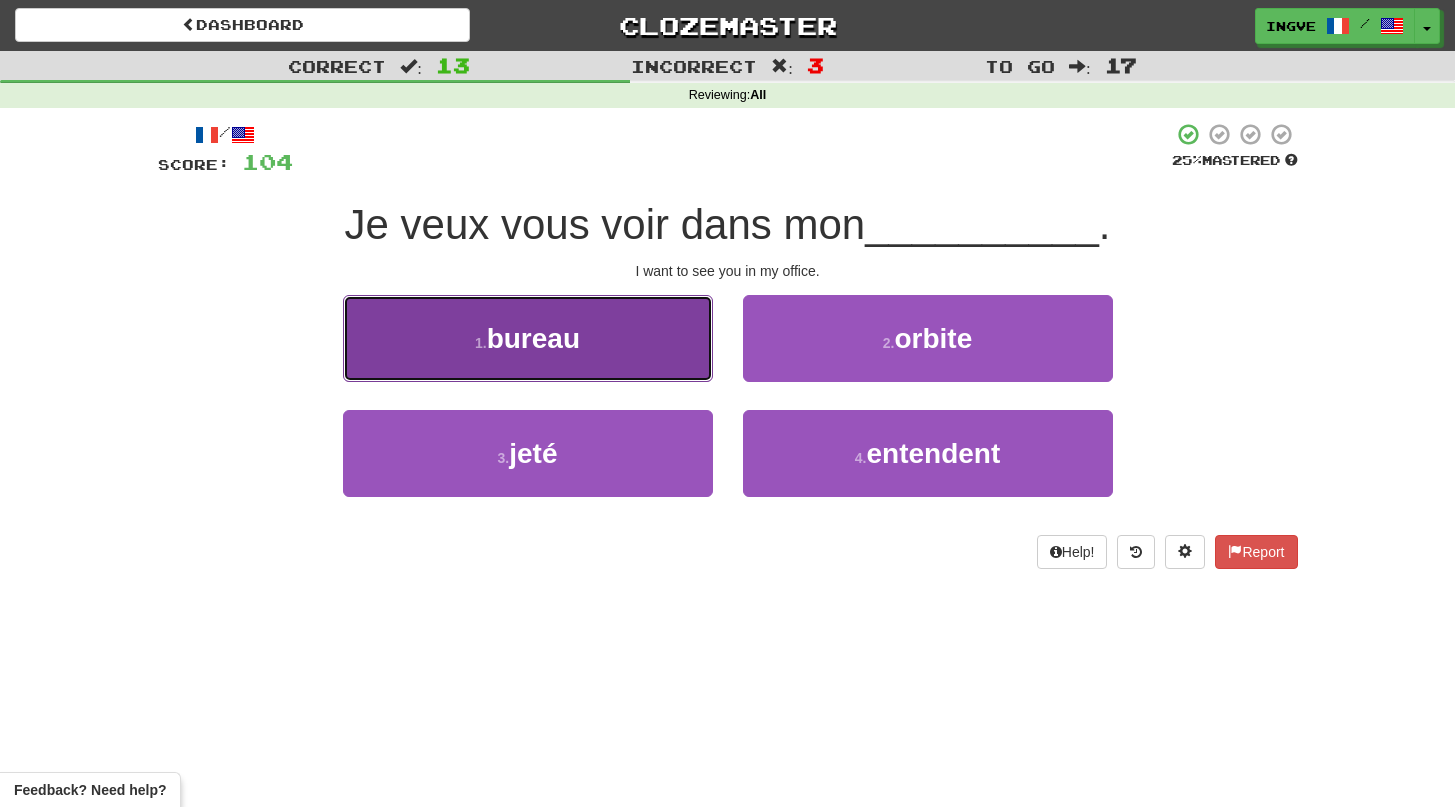 click on "1 .  bureau" at bounding box center (528, 338) 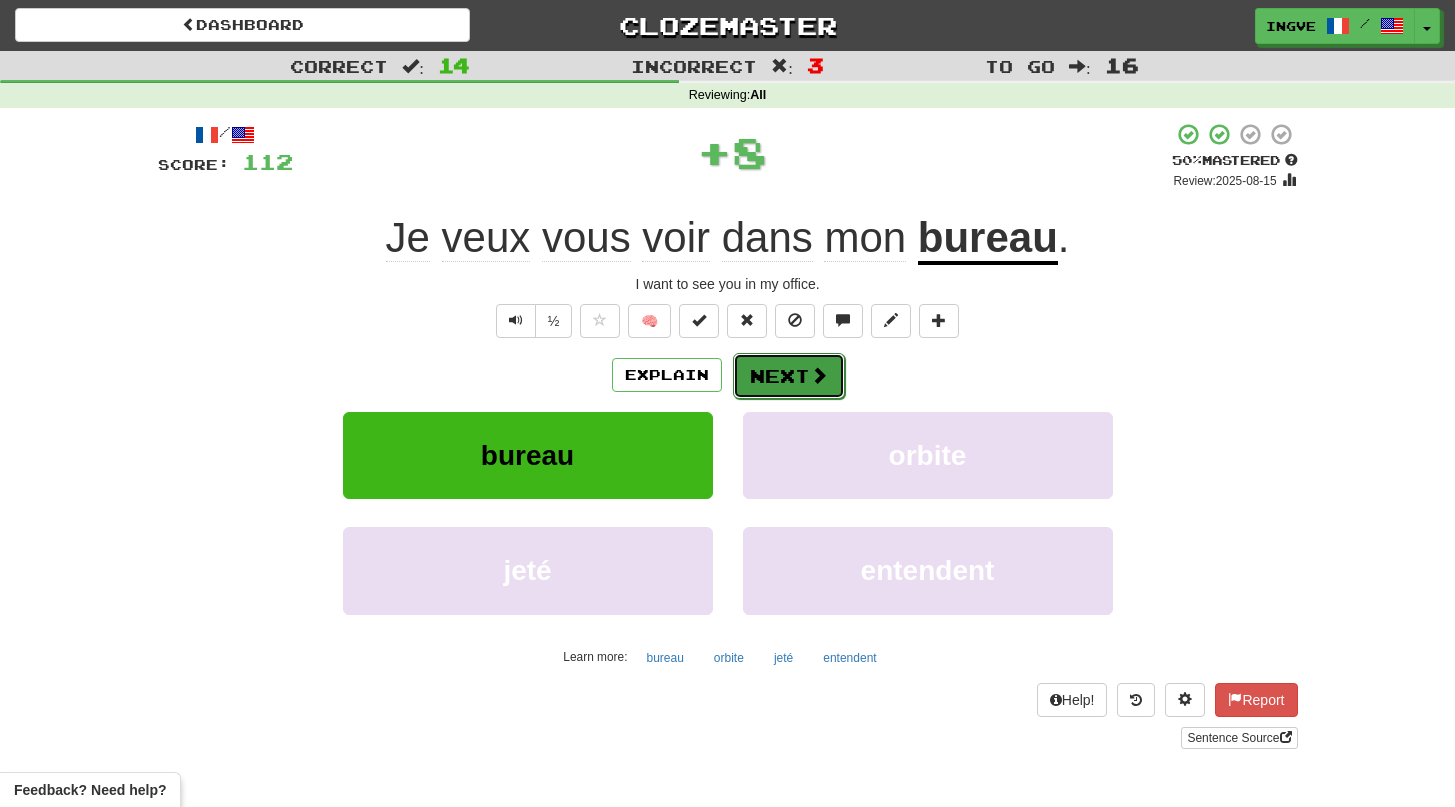 click on "Next" at bounding box center [789, 376] 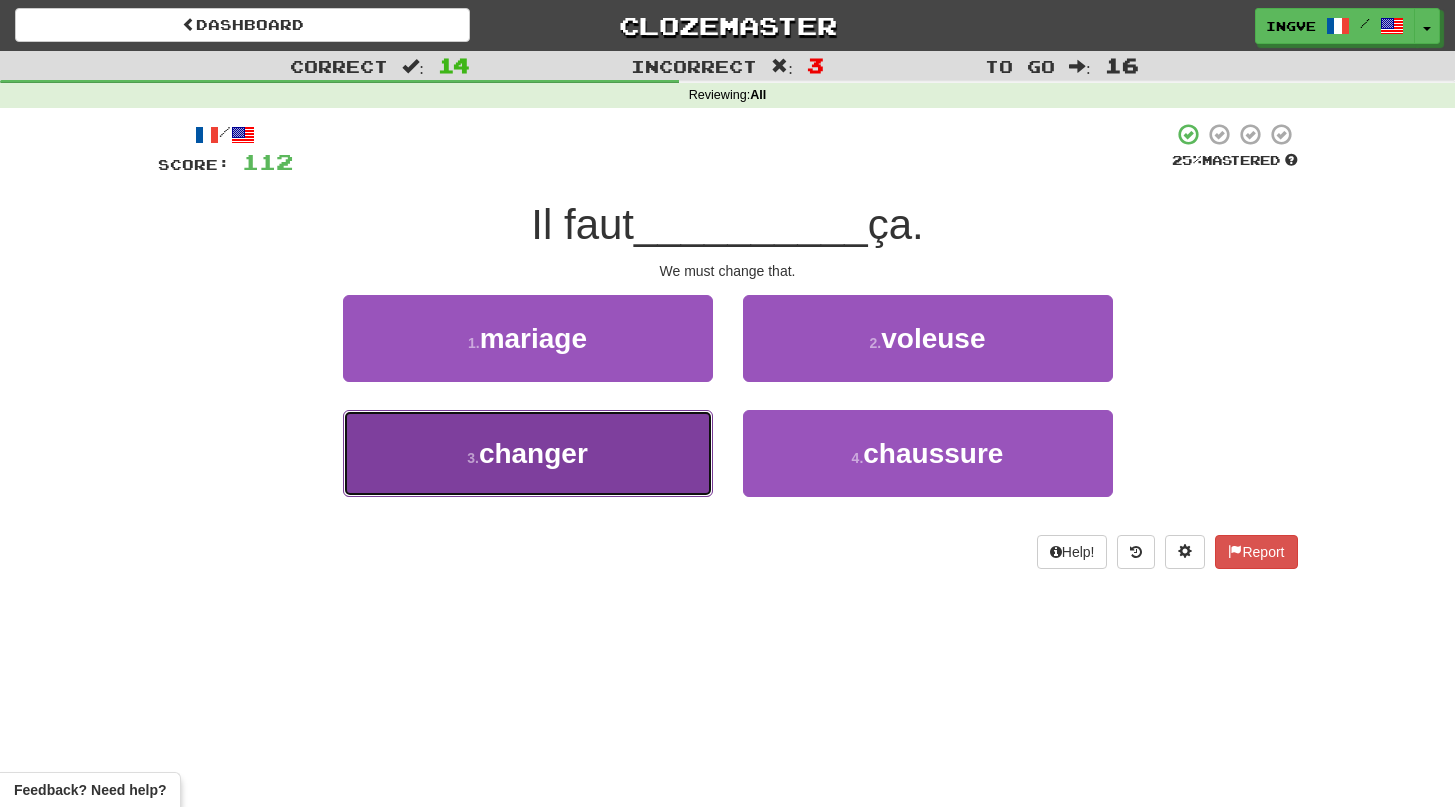 click on "3 .  changer" at bounding box center [528, 453] 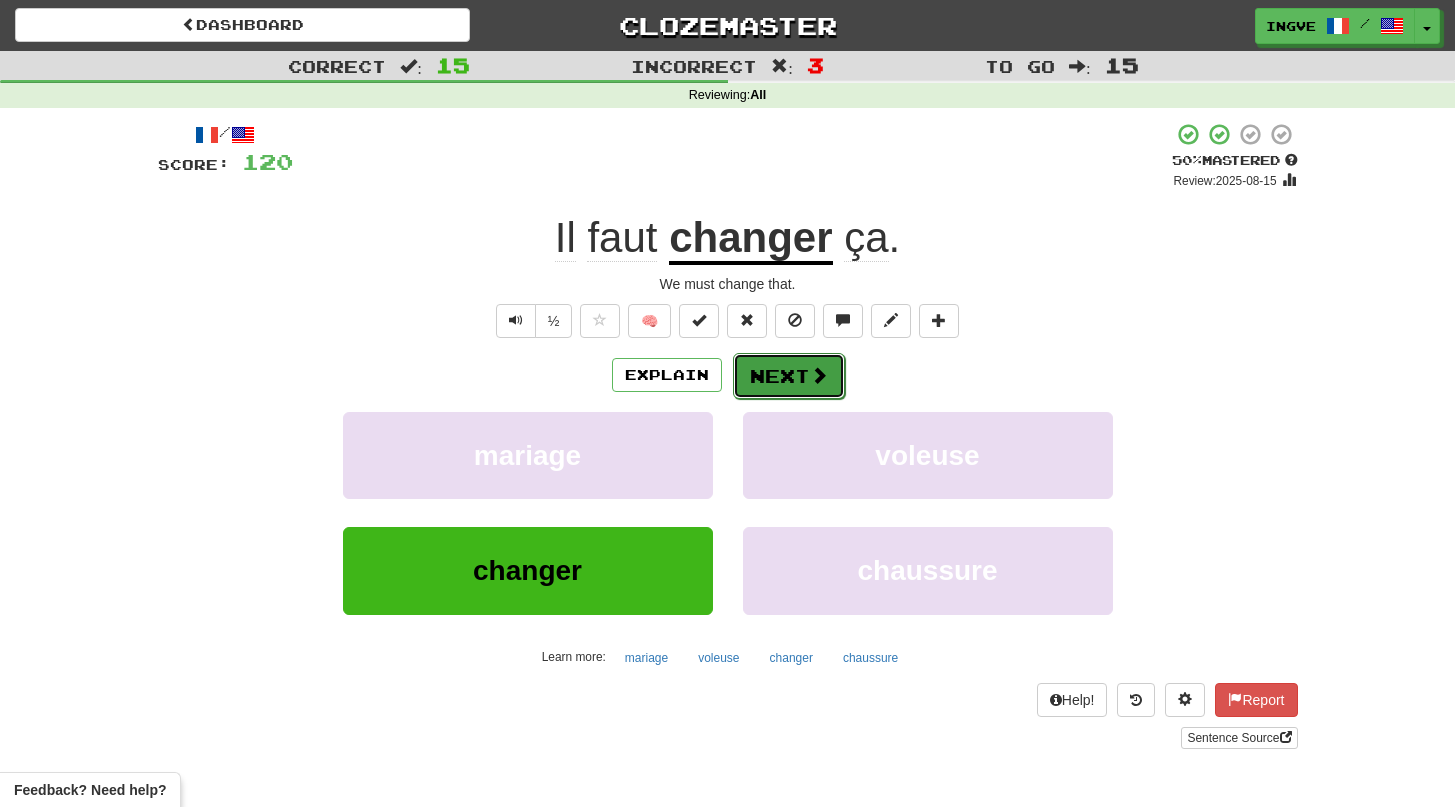 click on "Next" at bounding box center (789, 376) 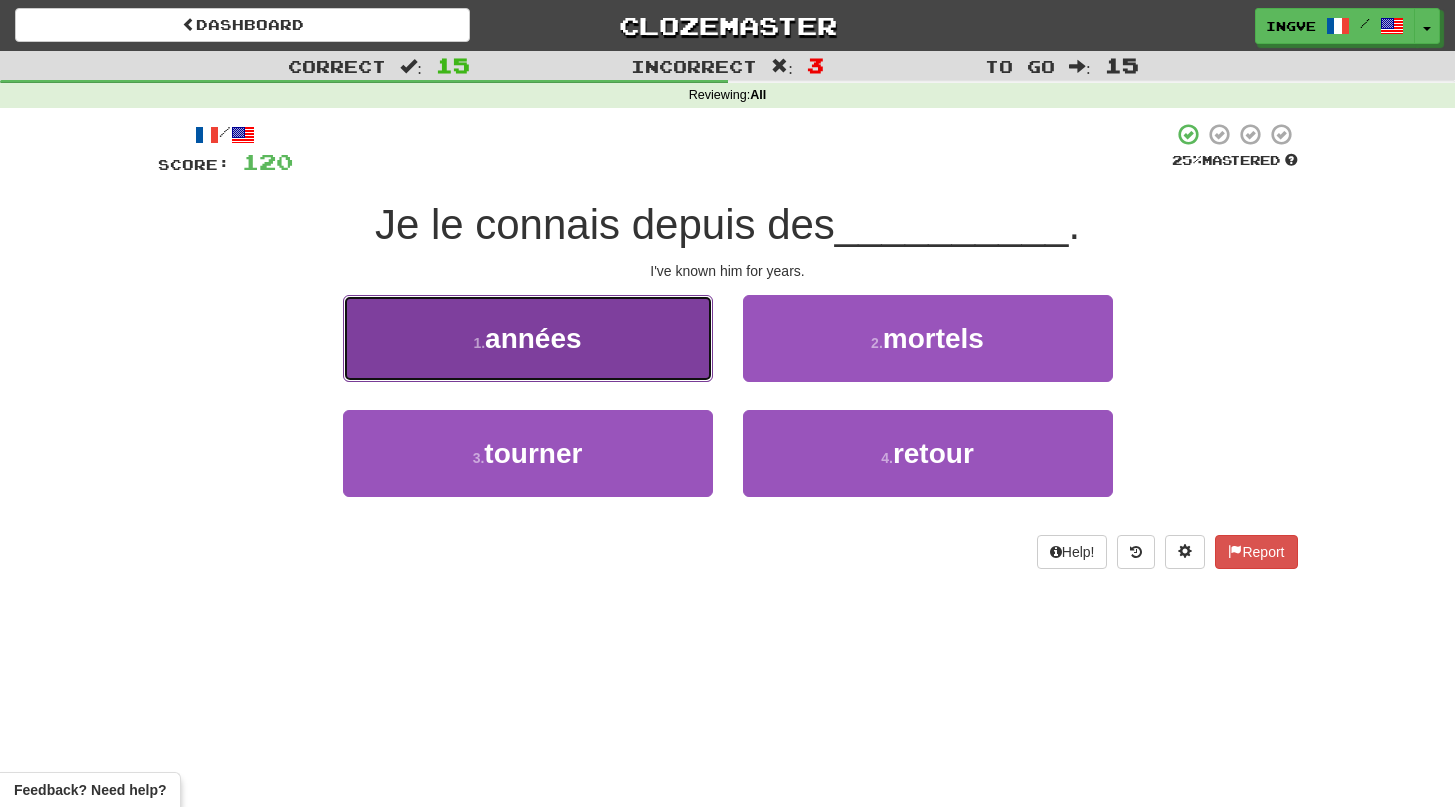 click on "1 .  années" at bounding box center (528, 338) 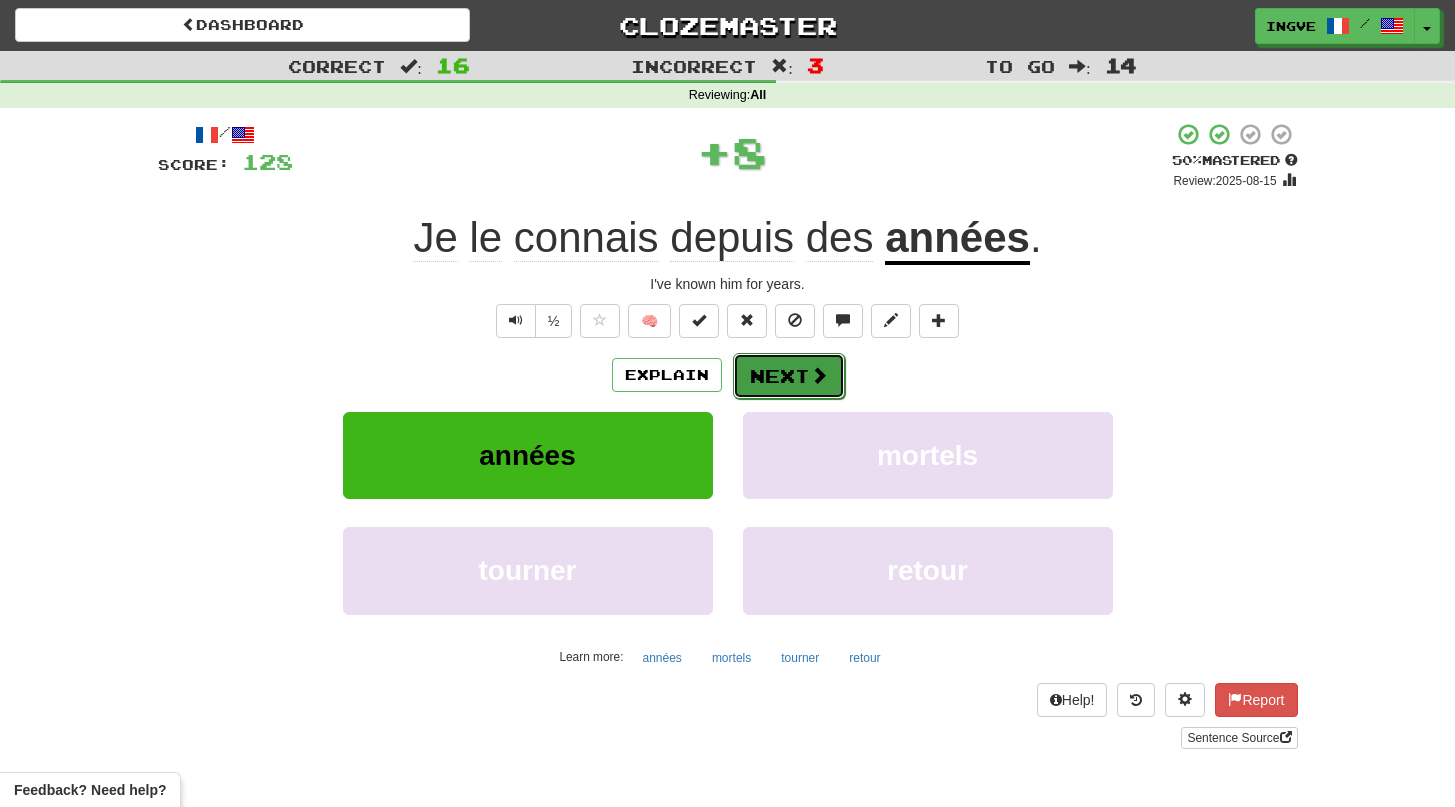 click on "Next" at bounding box center [789, 376] 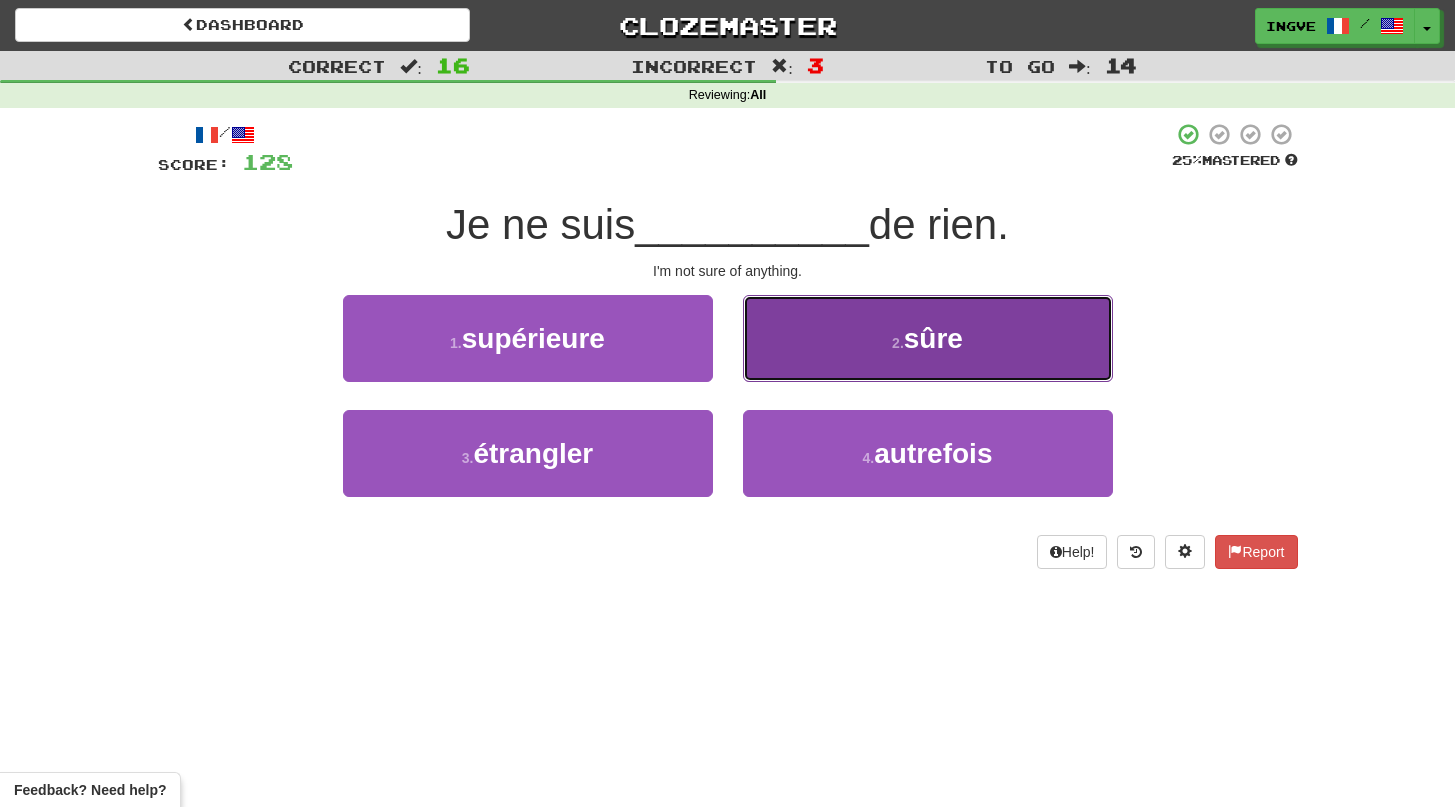 click on "2 .  sûre" at bounding box center [928, 338] 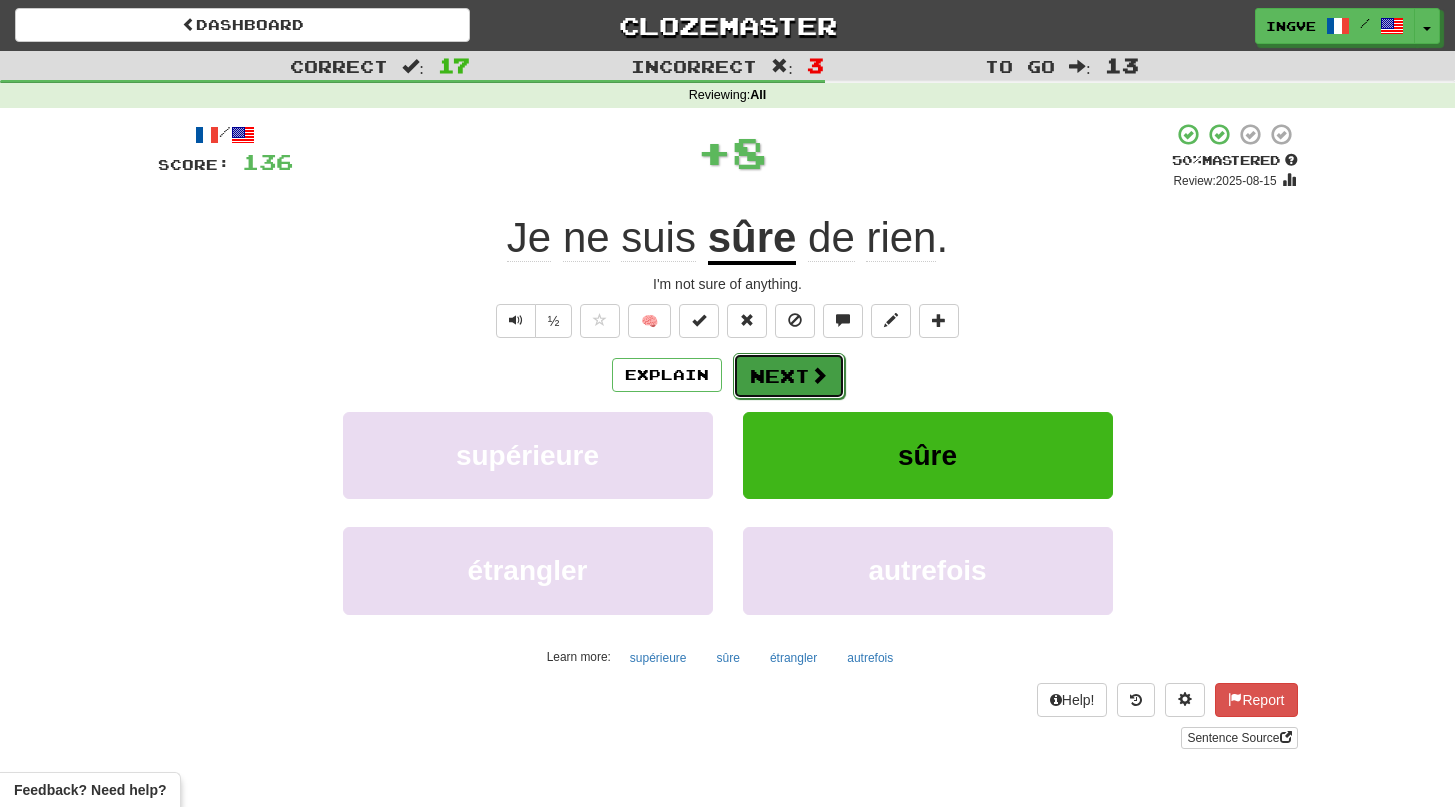 click on "Next" at bounding box center [789, 376] 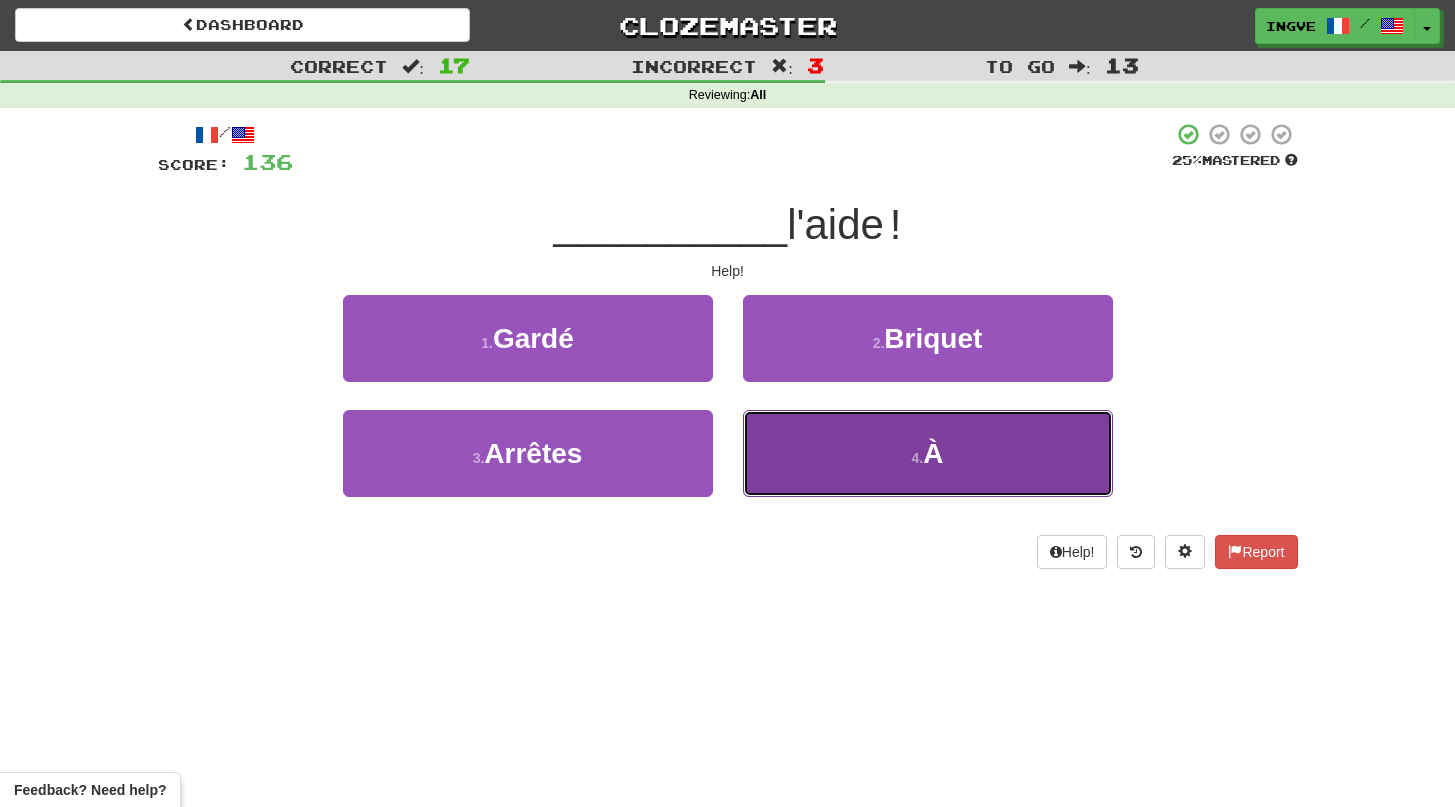 click on "4 .  À" at bounding box center (928, 453) 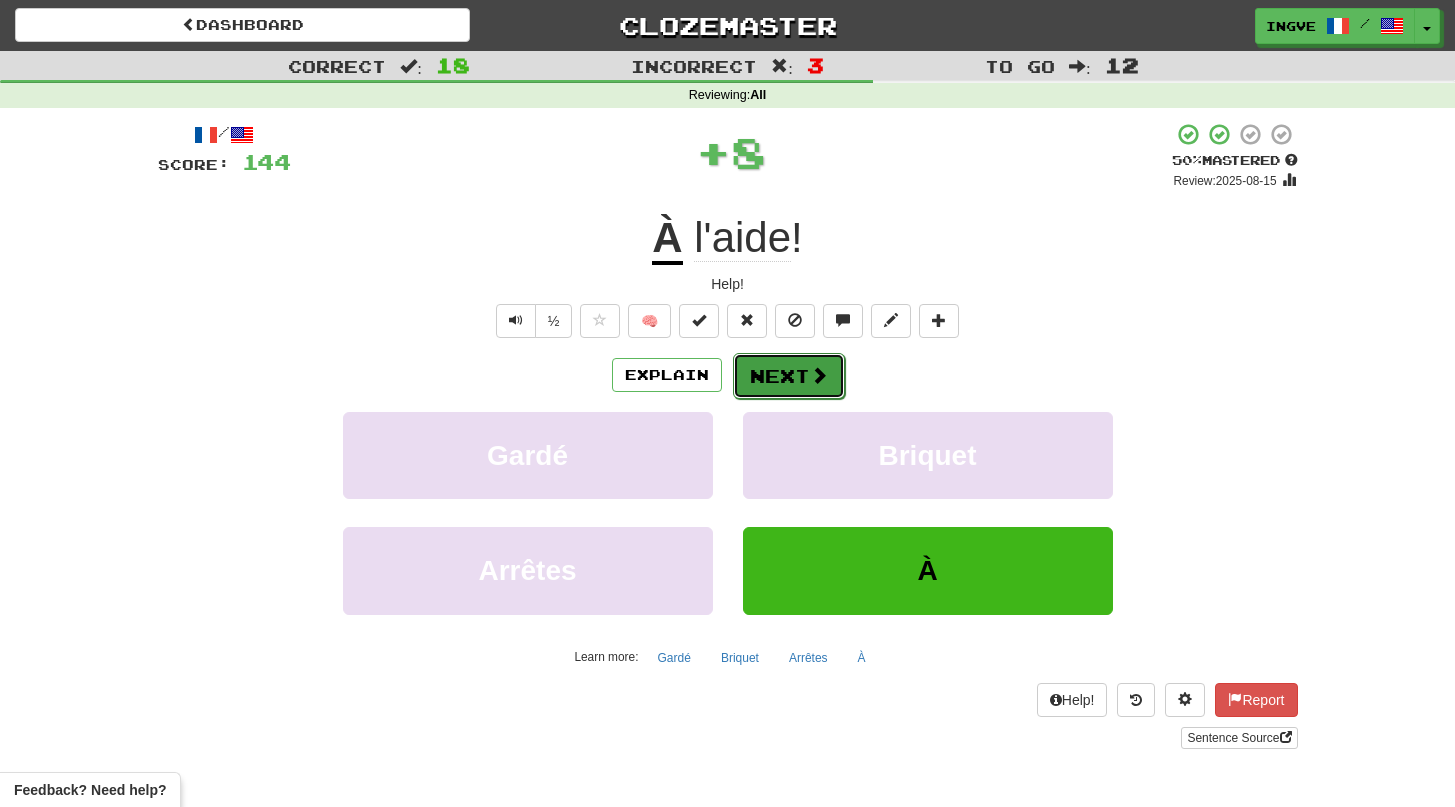 click on "Next" at bounding box center (789, 376) 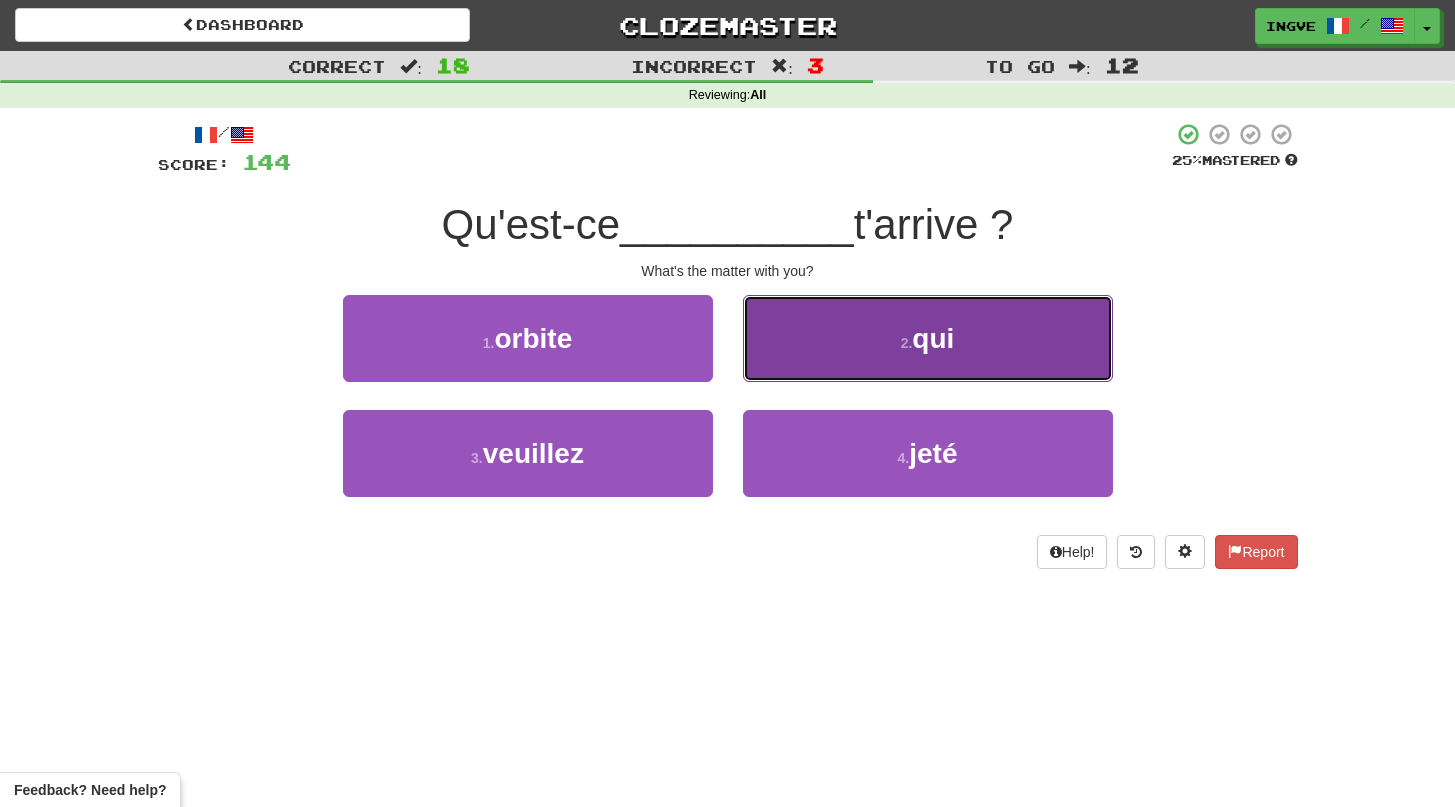 click on "2 .  qui" at bounding box center (928, 338) 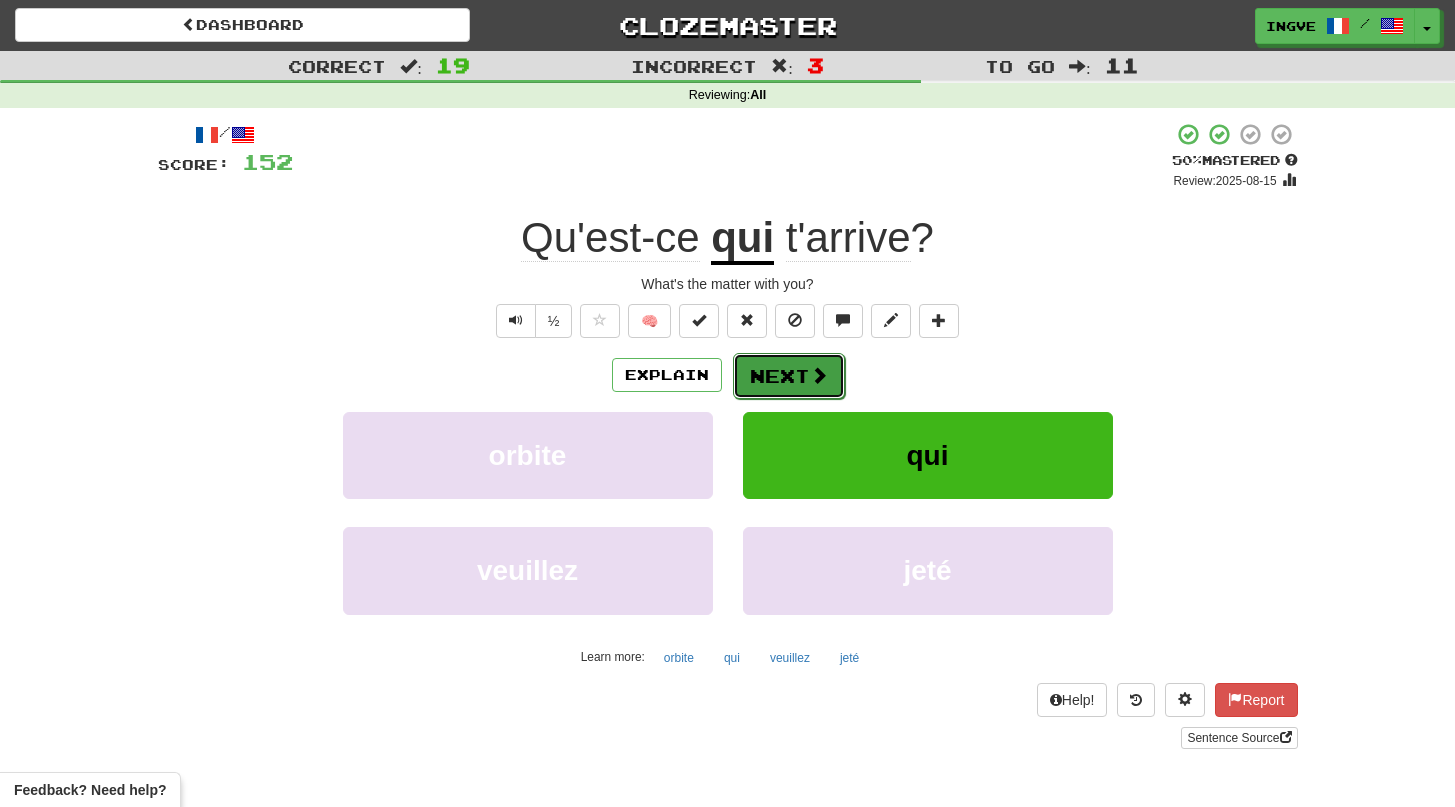 click on "Next" at bounding box center [789, 376] 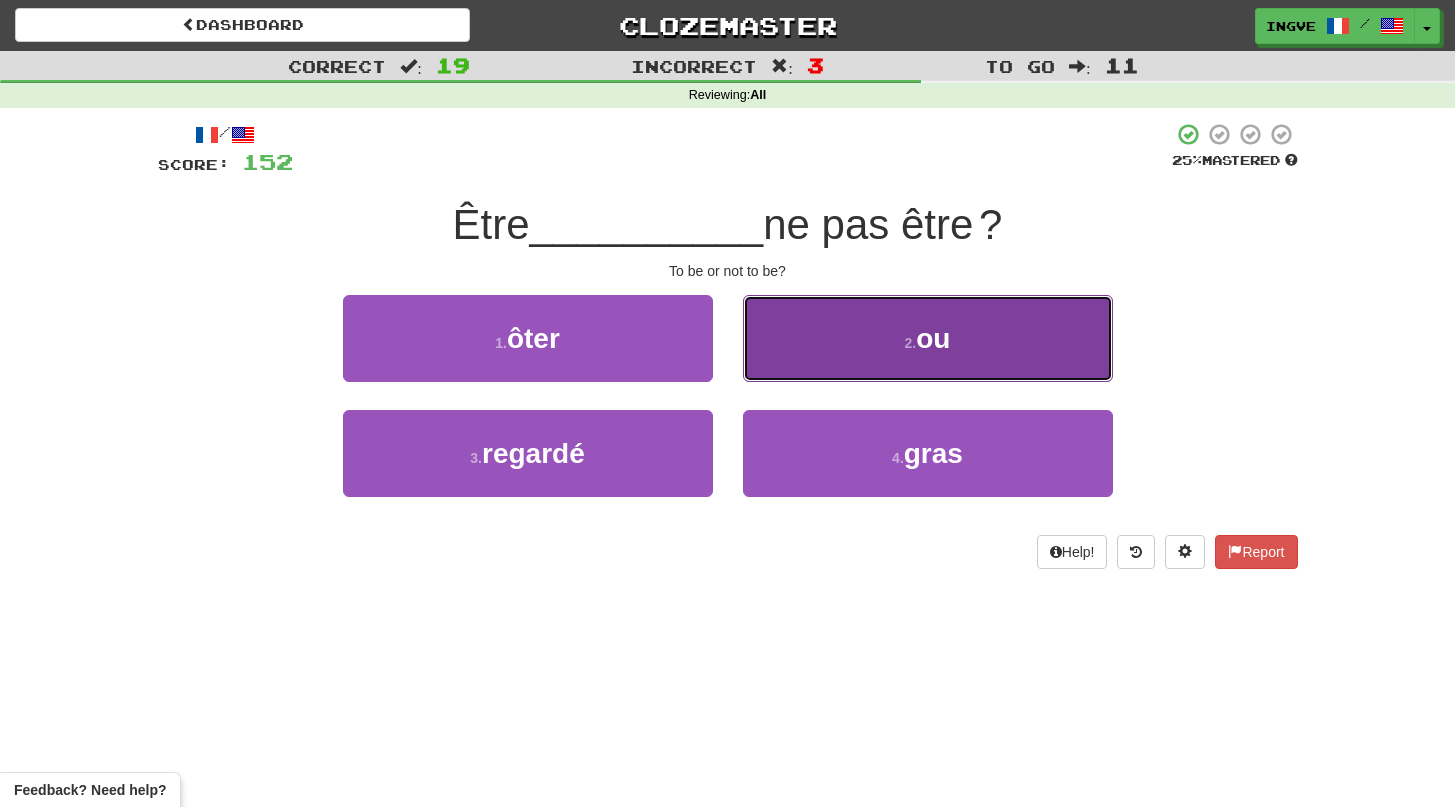 click on "2 .  ou" at bounding box center (928, 338) 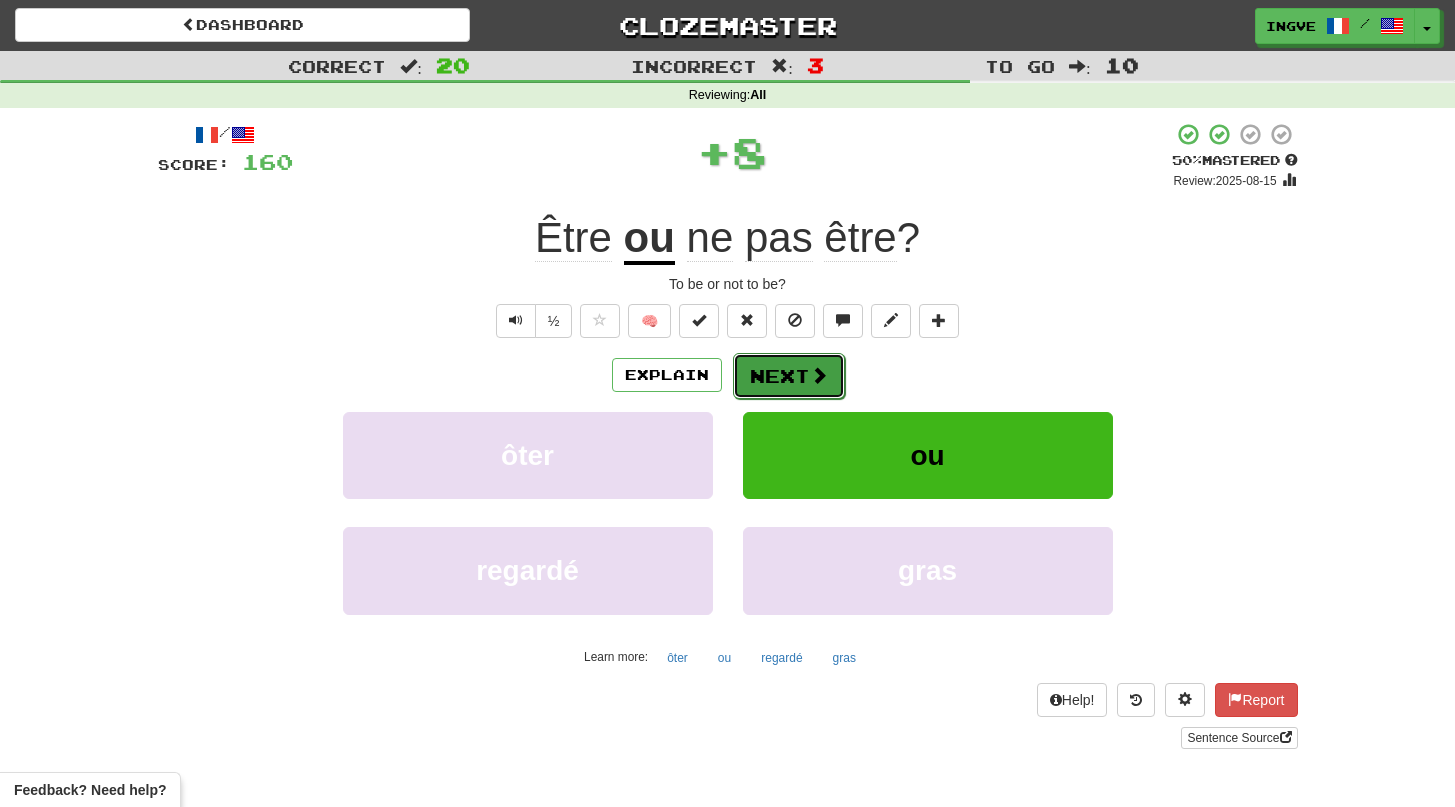 click on "Next" at bounding box center [789, 376] 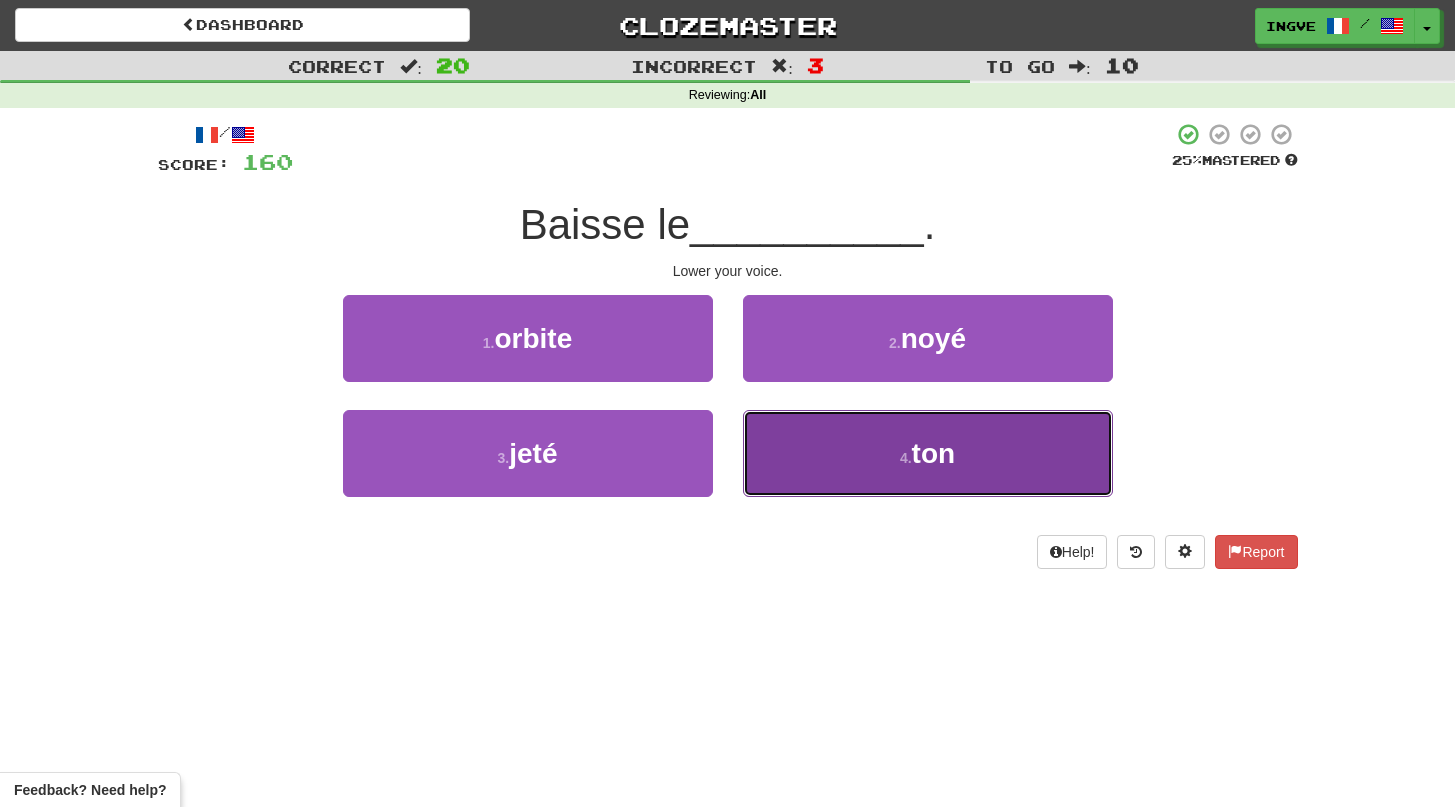 click on "4 .  ton" at bounding box center [928, 453] 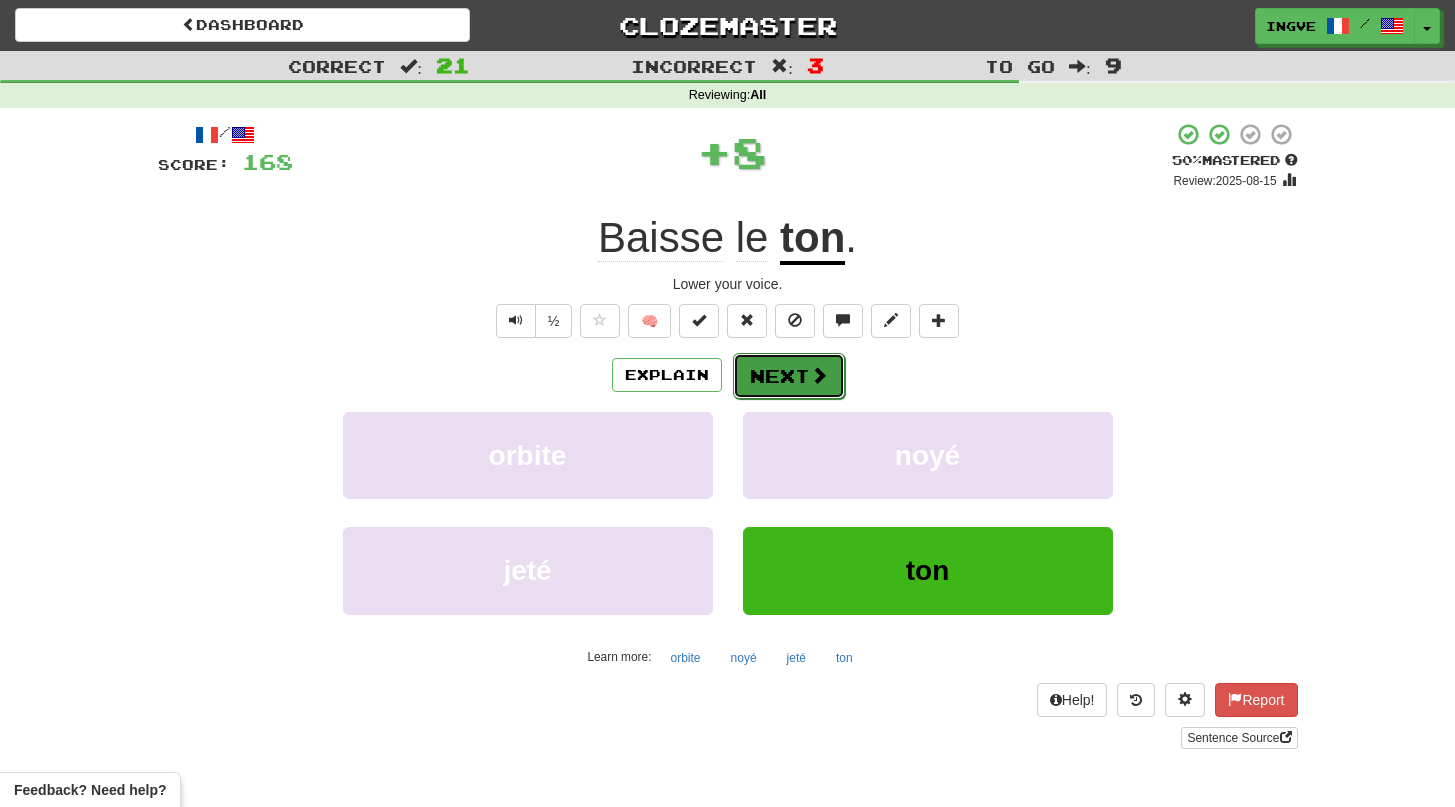 click on "Next" at bounding box center (789, 376) 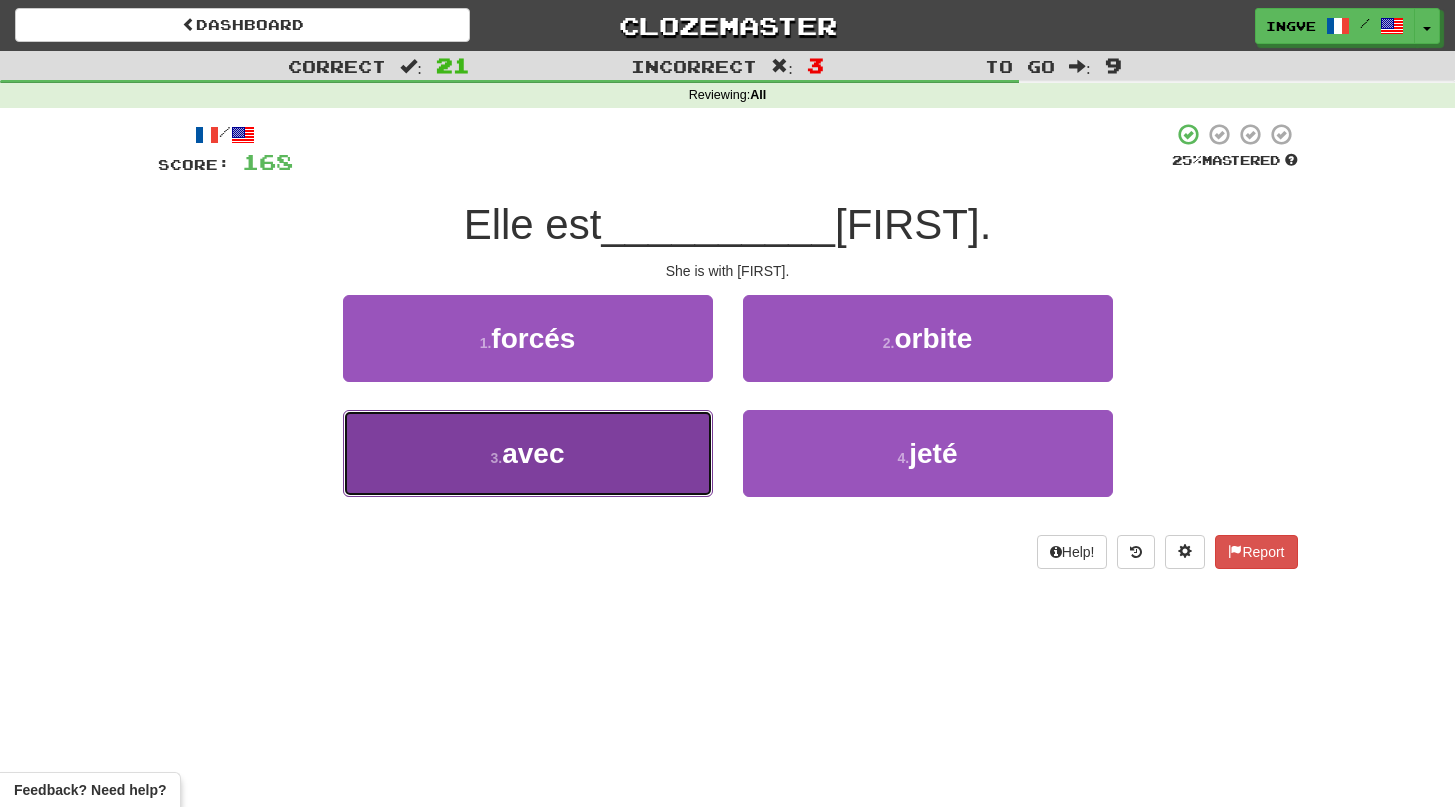 click on "3 .  avec" at bounding box center [528, 453] 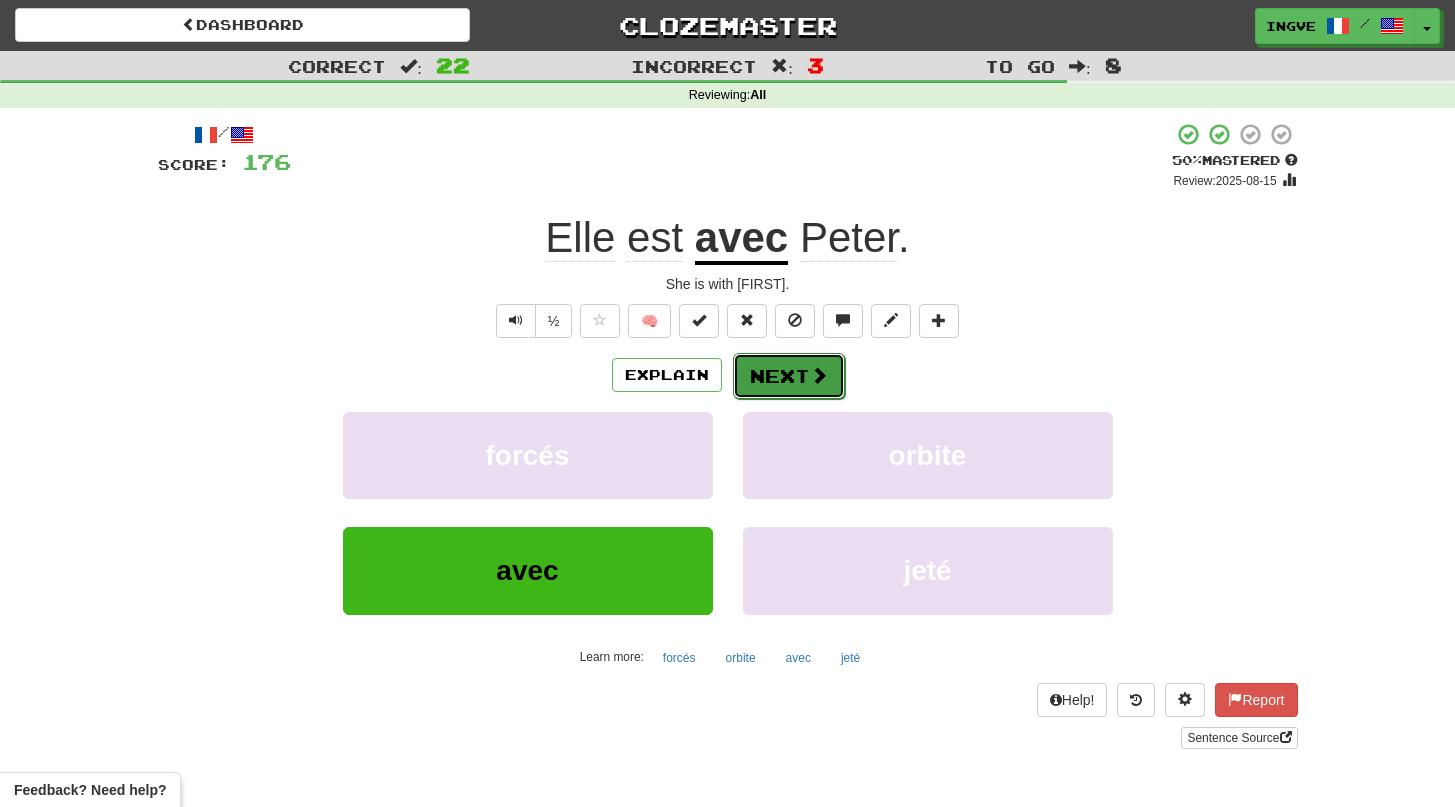click on "Next" at bounding box center [789, 376] 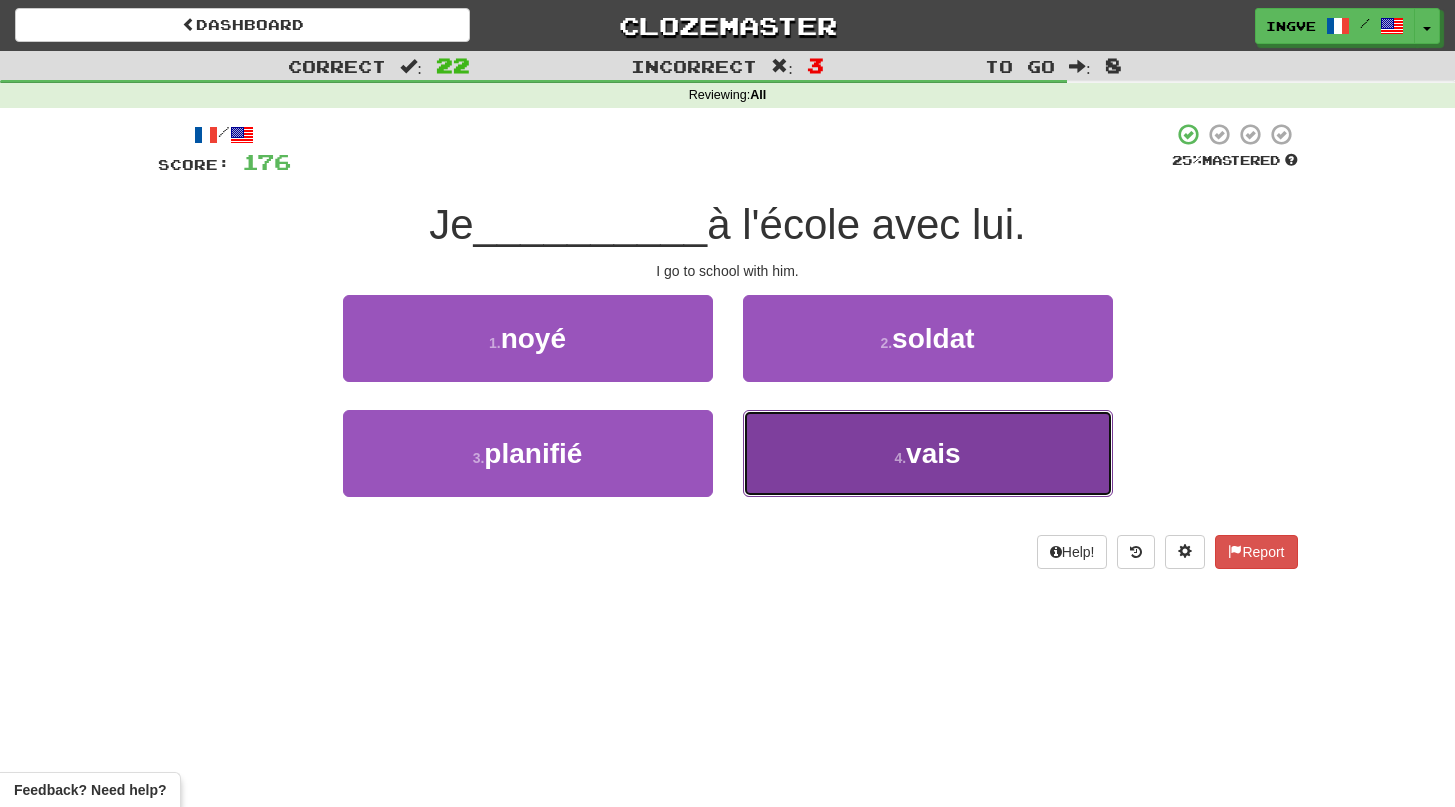 click on "4 .  vais" at bounding box center [928, 453] 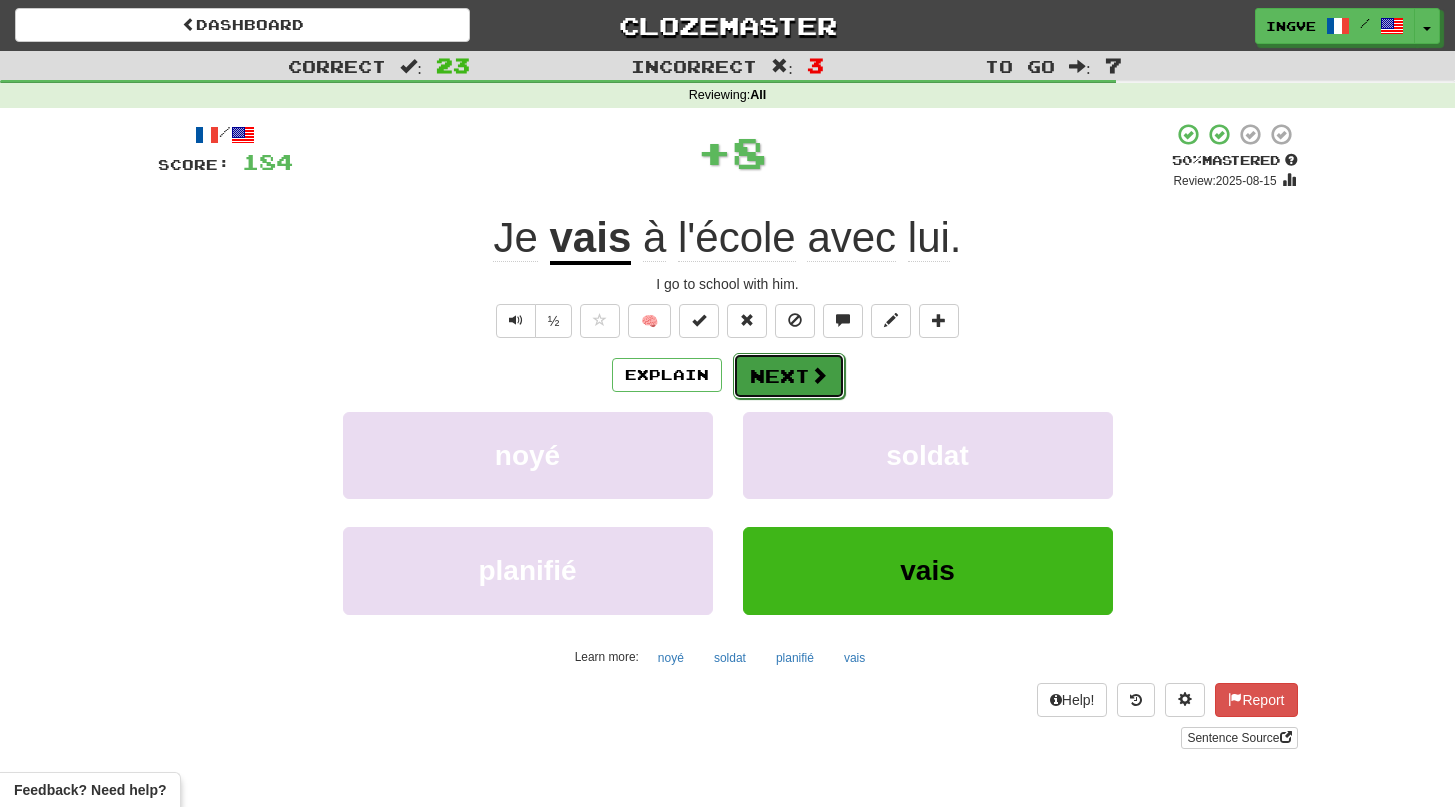 click on "Next" at bounding box center [789, 376] 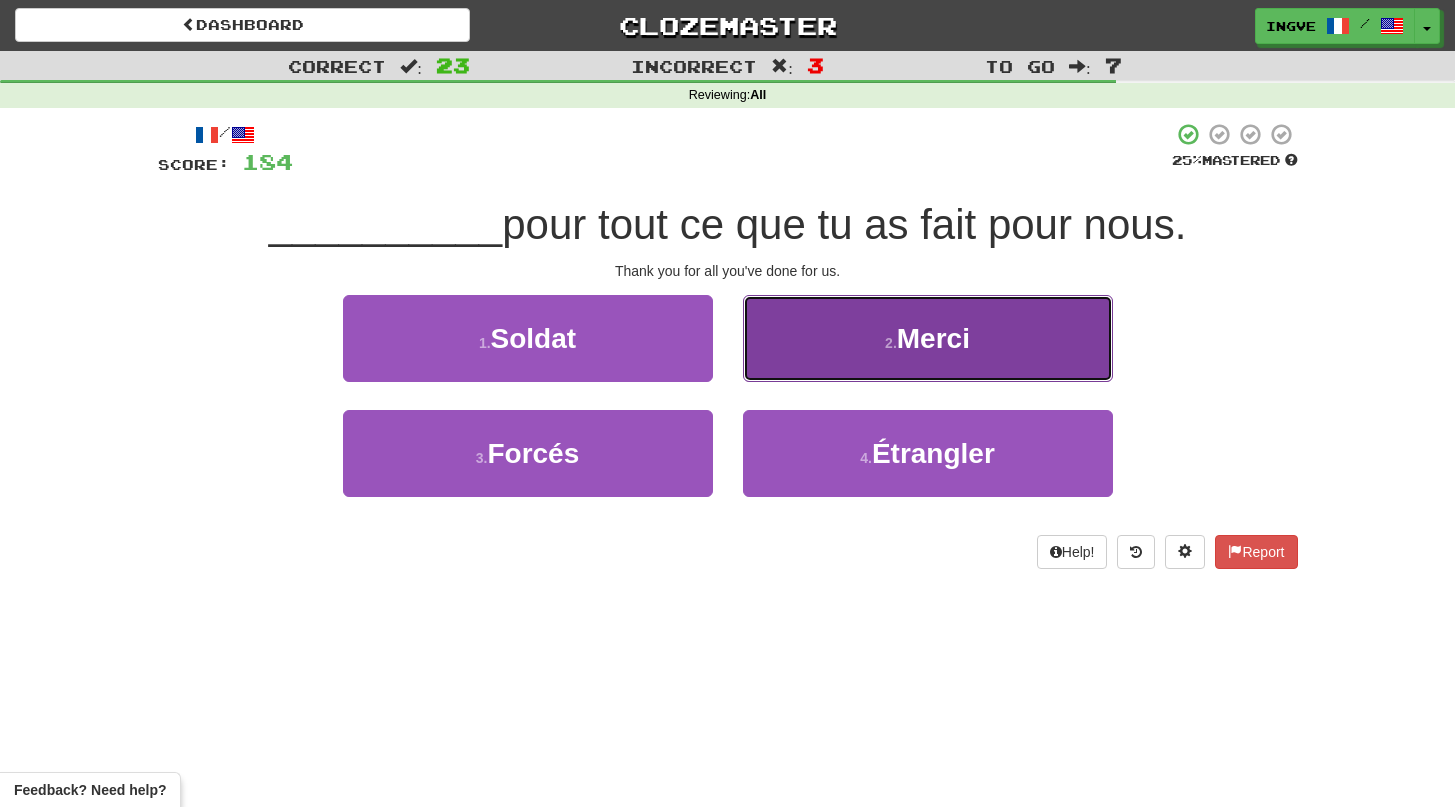 click on "2 .  Merci" at bounding box center (928, 338) 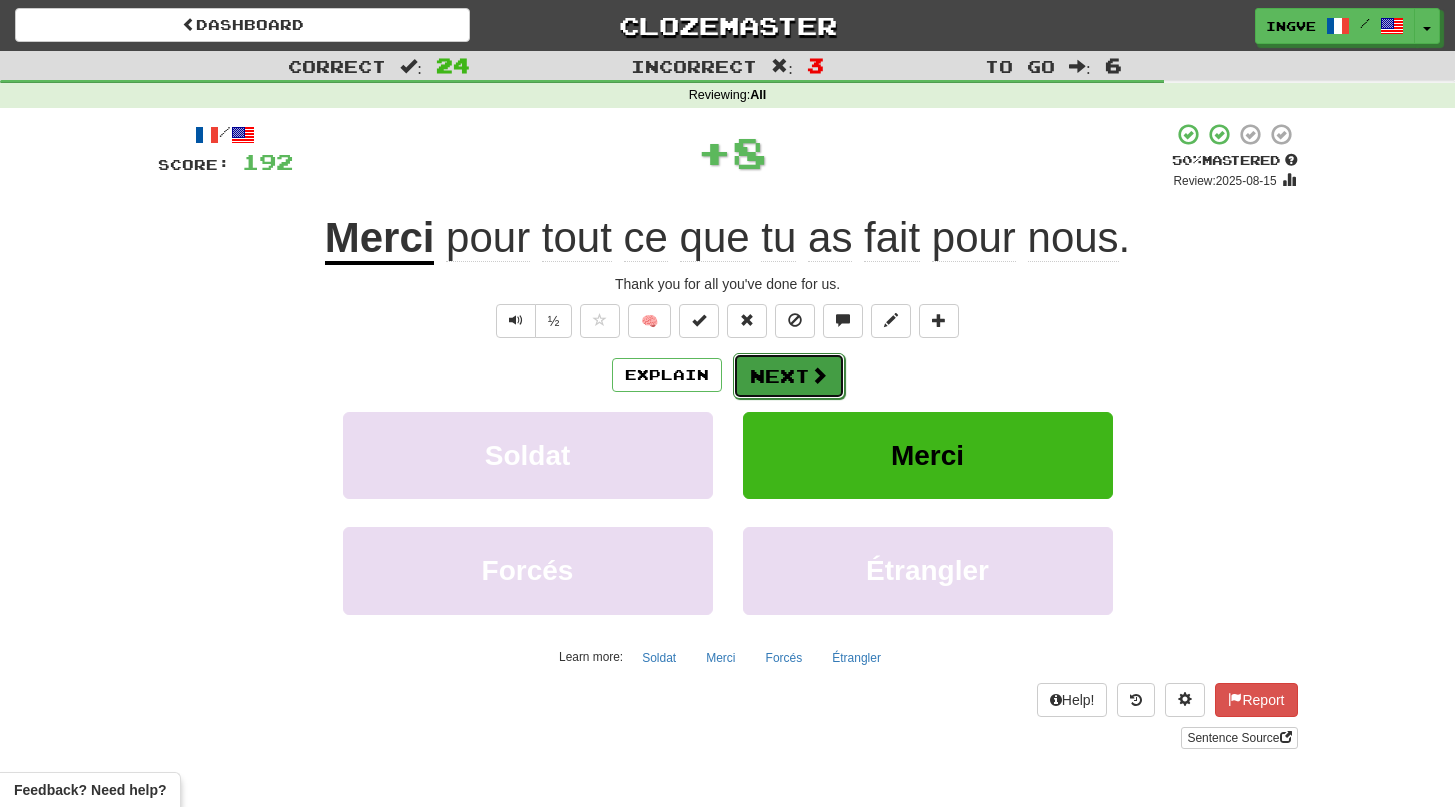 click on "Next" at bounding box center [789, 376] 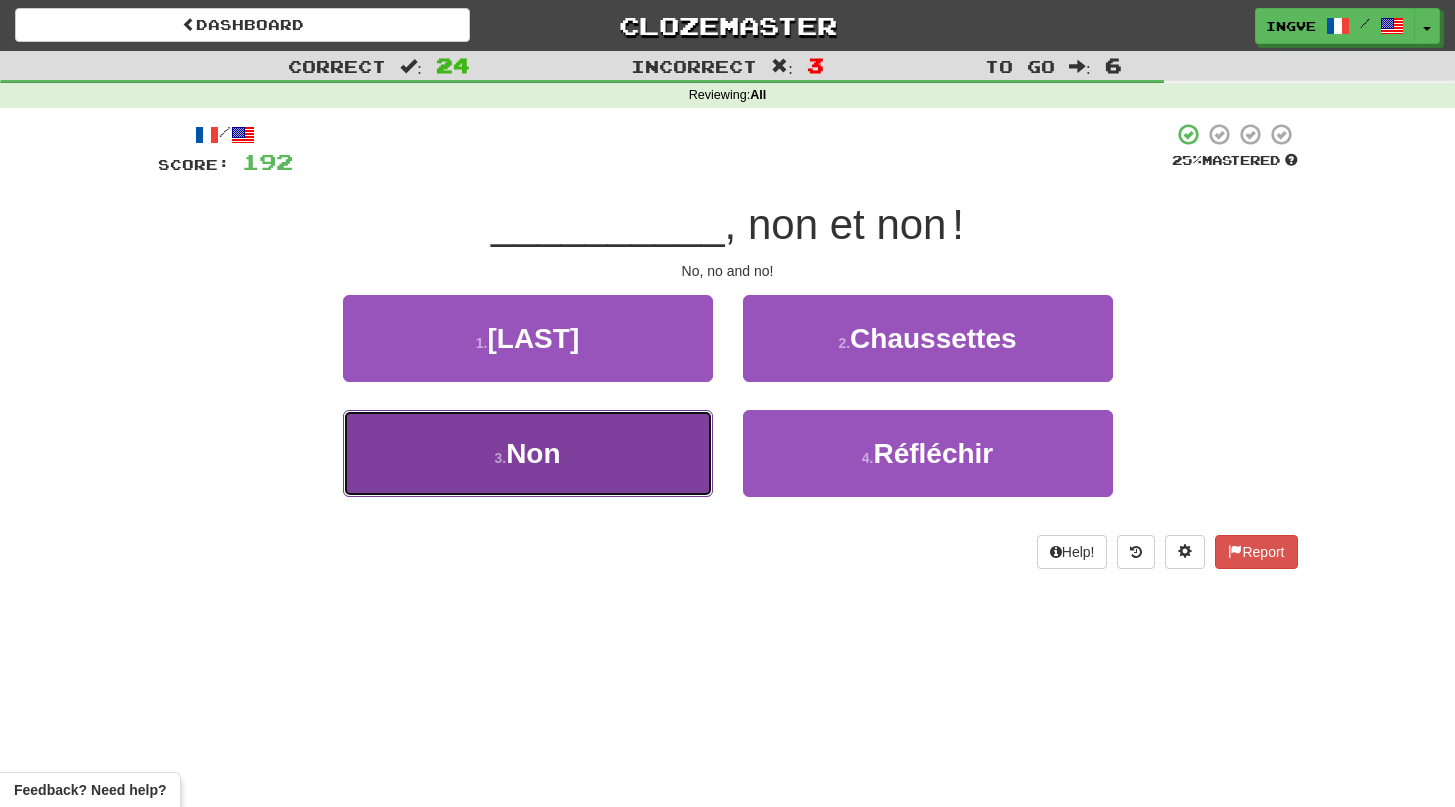 click on "3 .  Non" at bounding box center (528, 453) 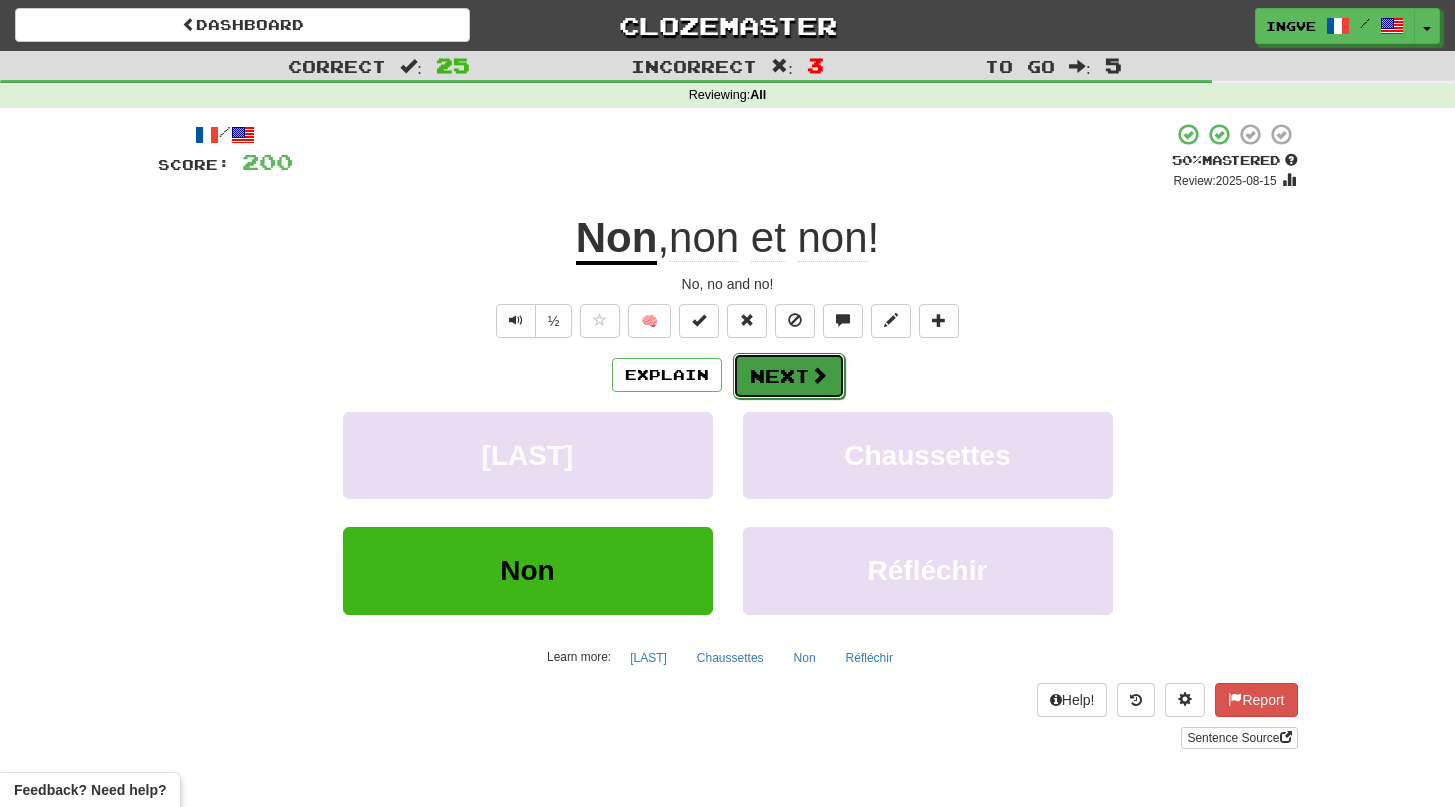 click on "Next" at bounding box center [789, 376] 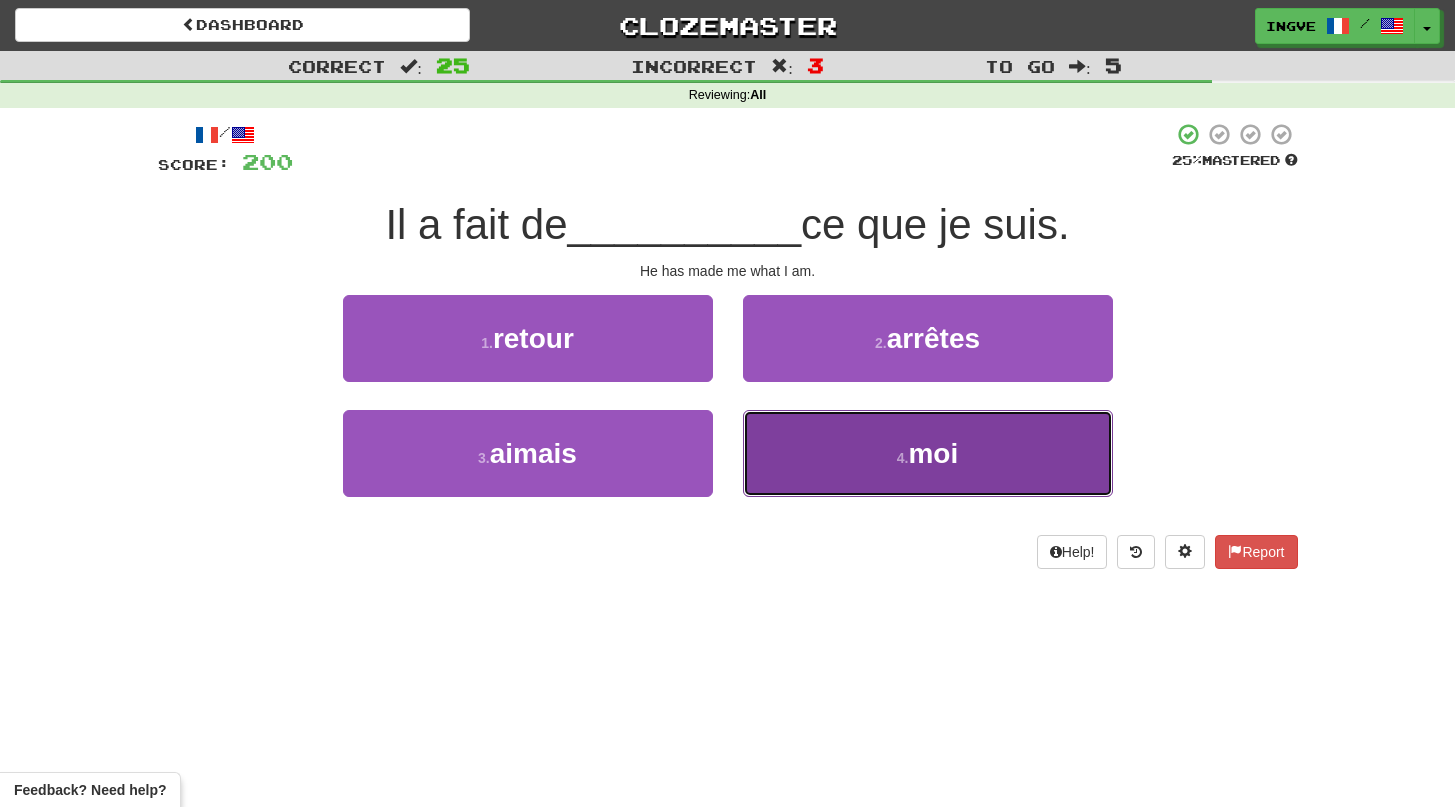 click on "4 .  moi" at bounding box center (928, 453) 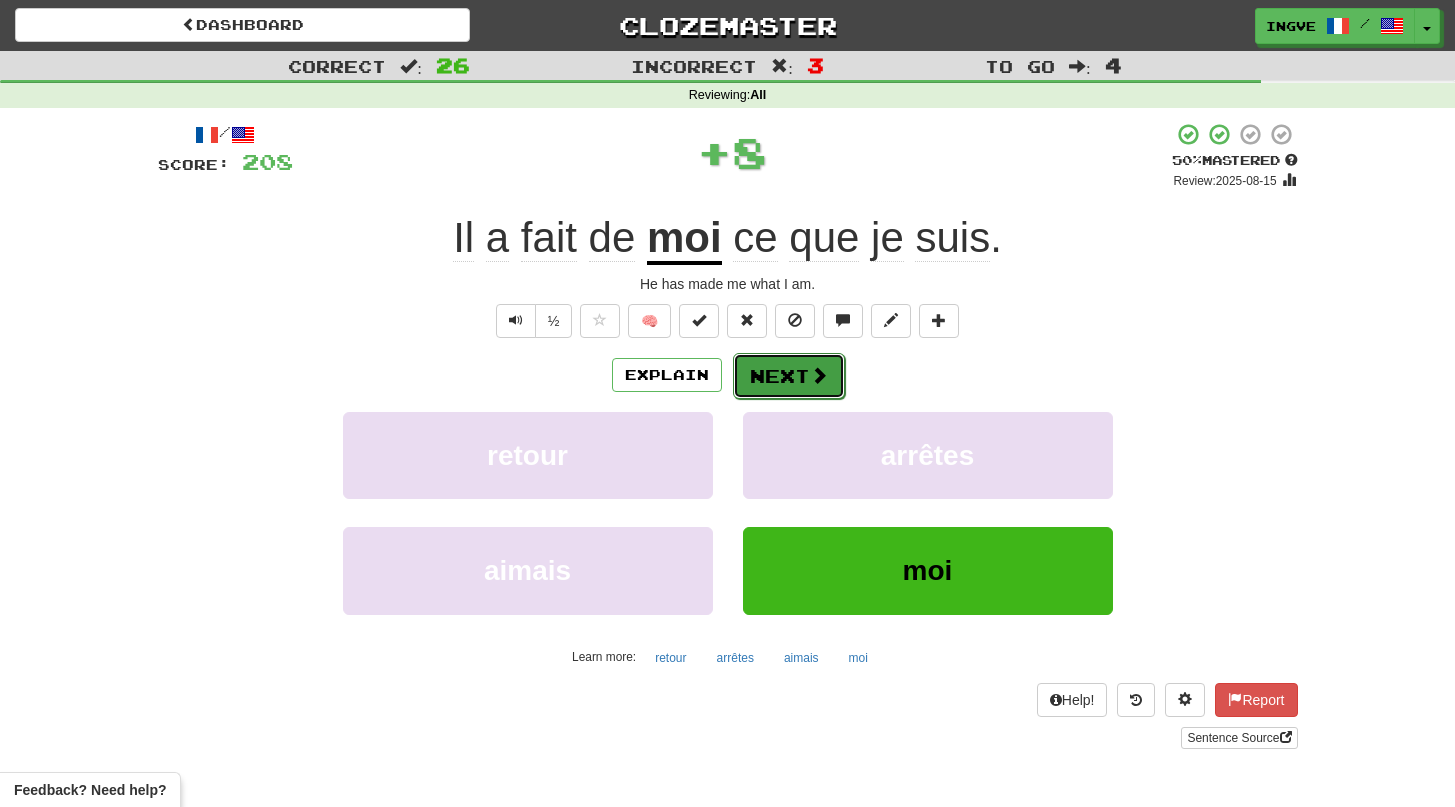 click on "Next" at bounding box center [789, 376] 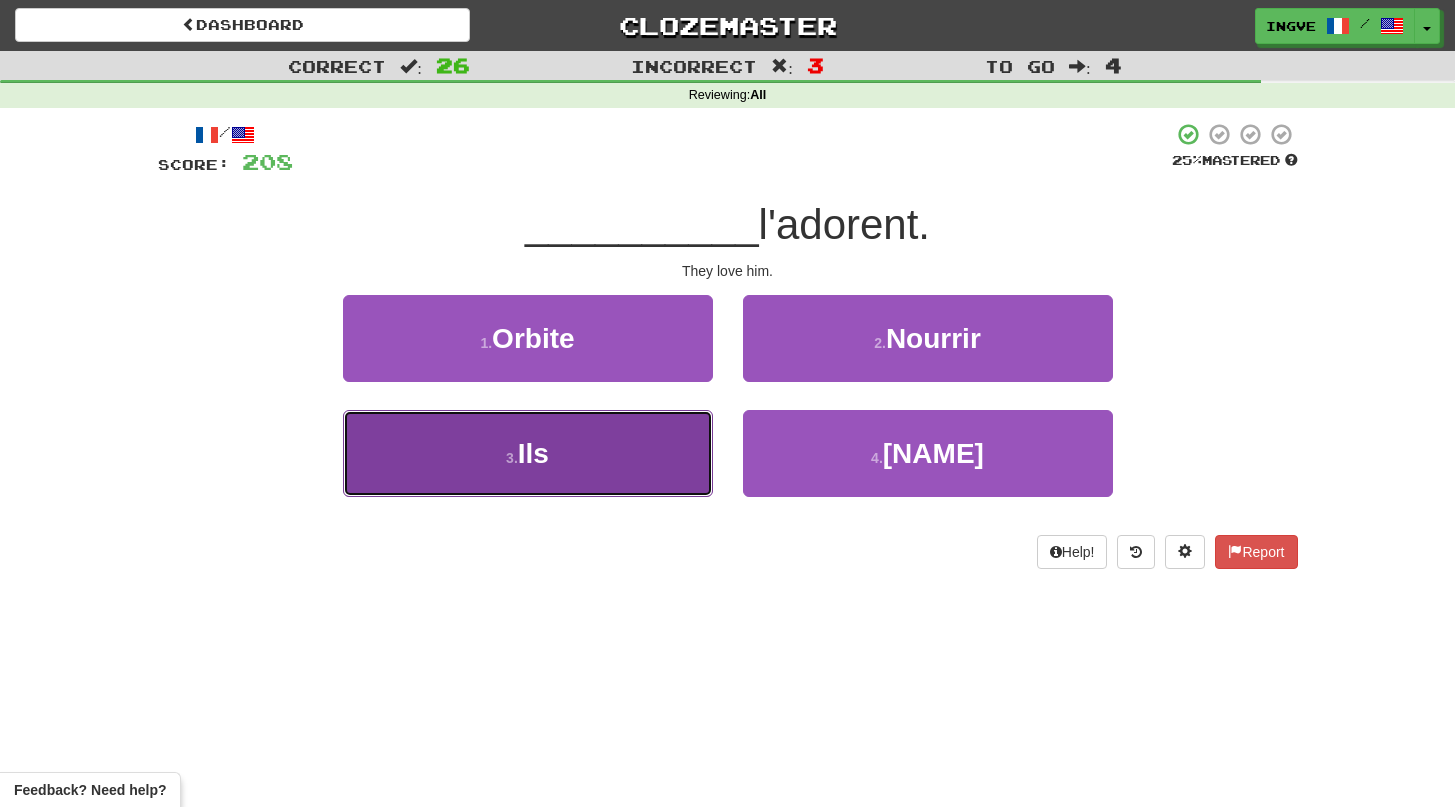 click on "3 .  Ils" at bounding box center (528, 453) 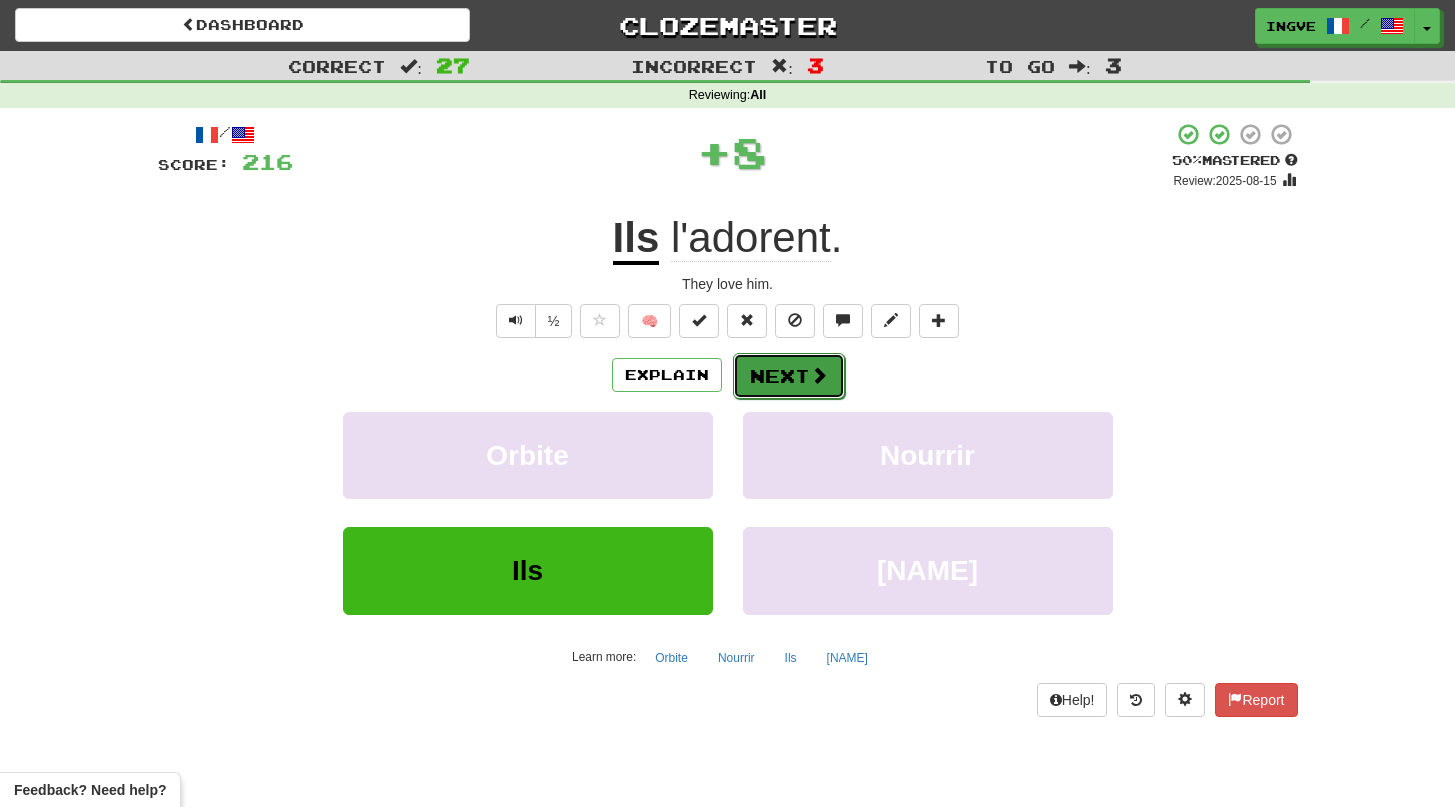 click on "Next" at bounding box center [789, 376] 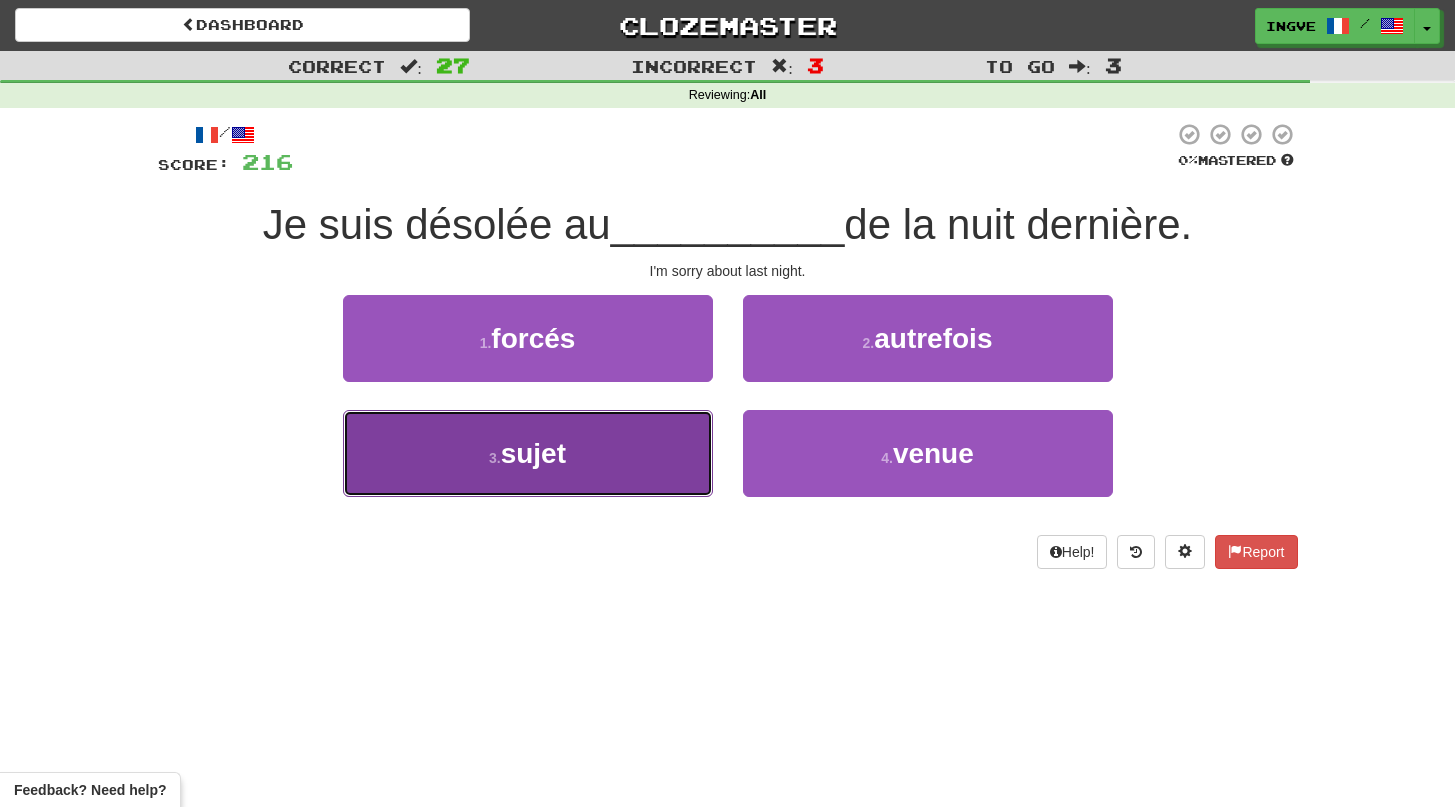 click on "3 .  sujet" at bounding box center [528, 453] 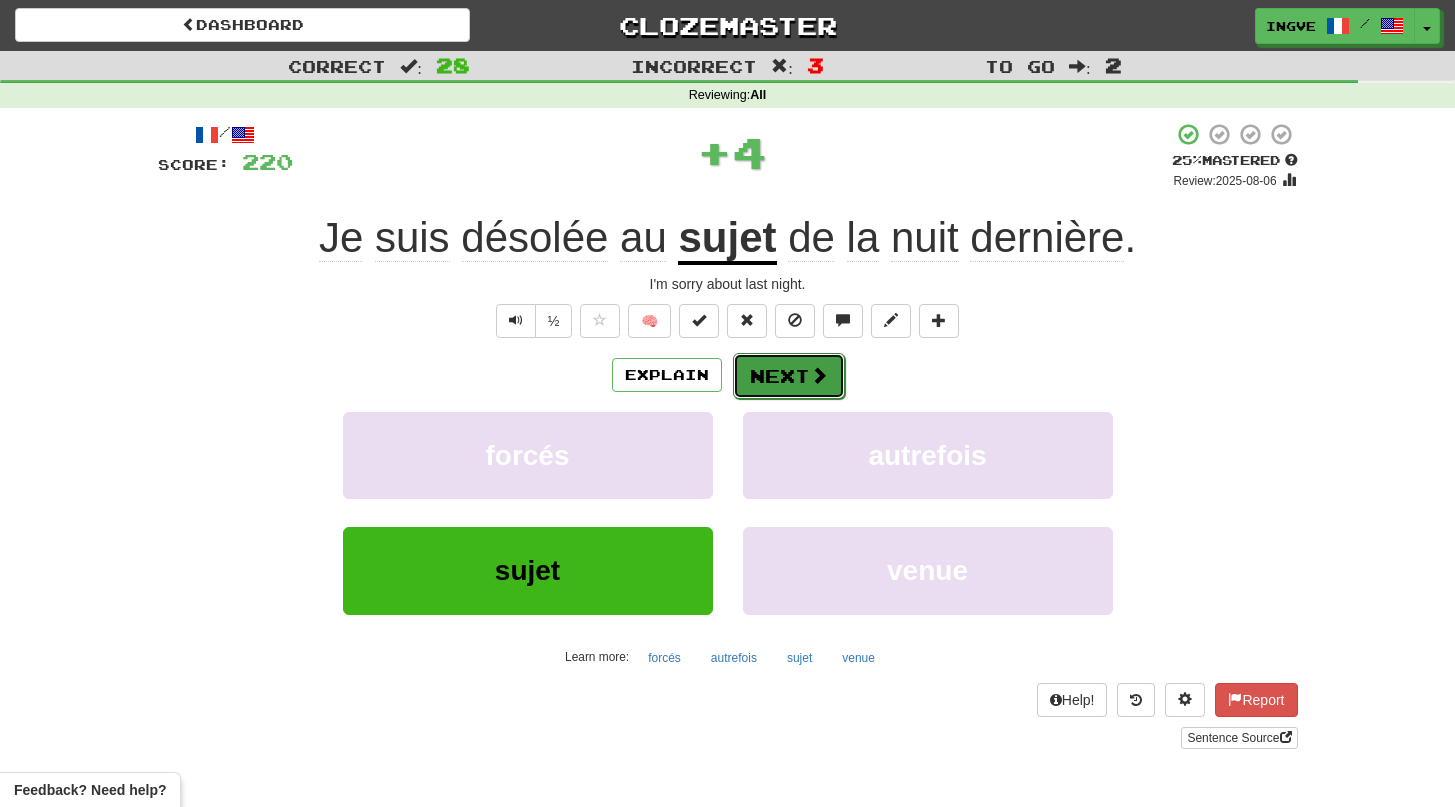click on "Next" at bounding box center (789, 376) 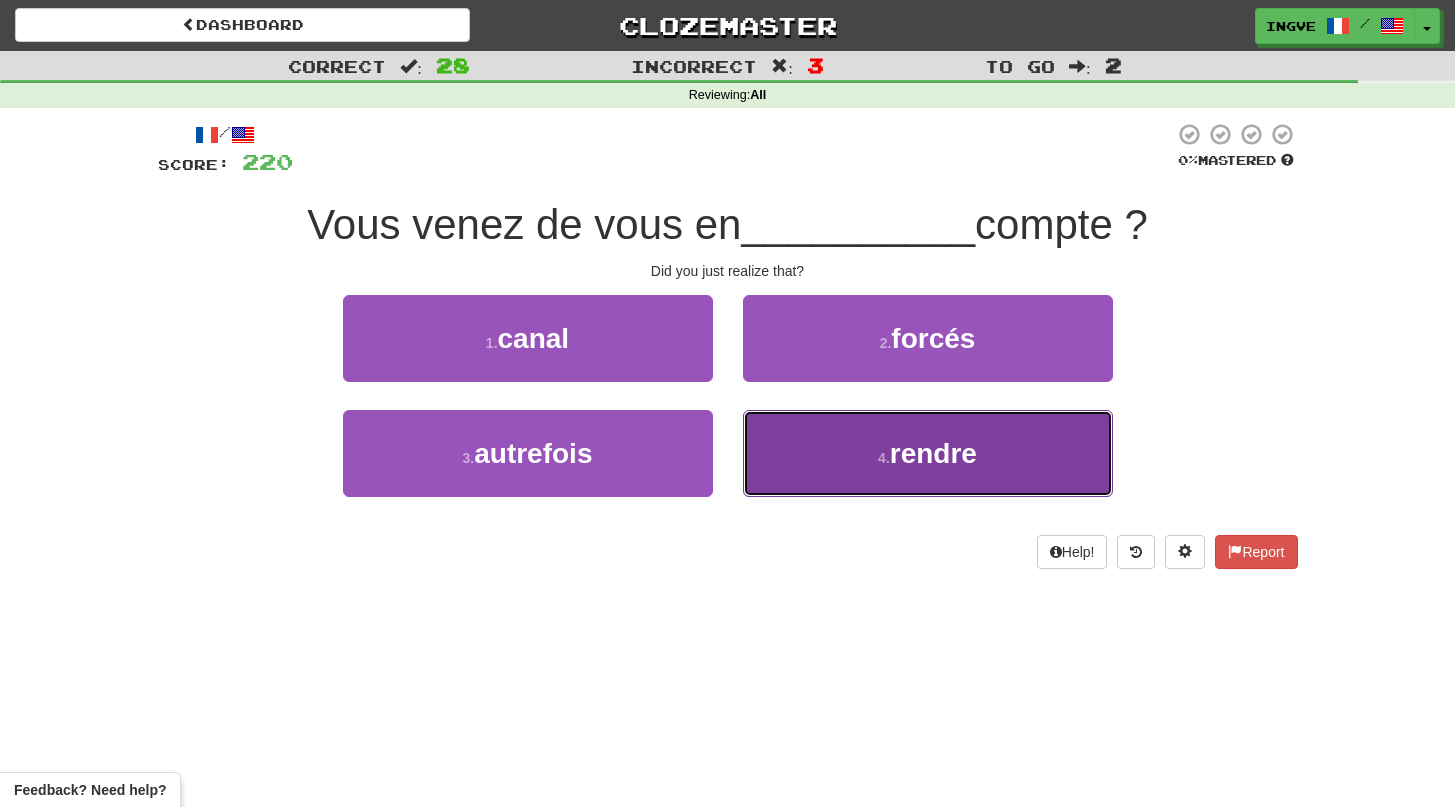 click on "4 .  rendre" at bounding box center (928, 453) 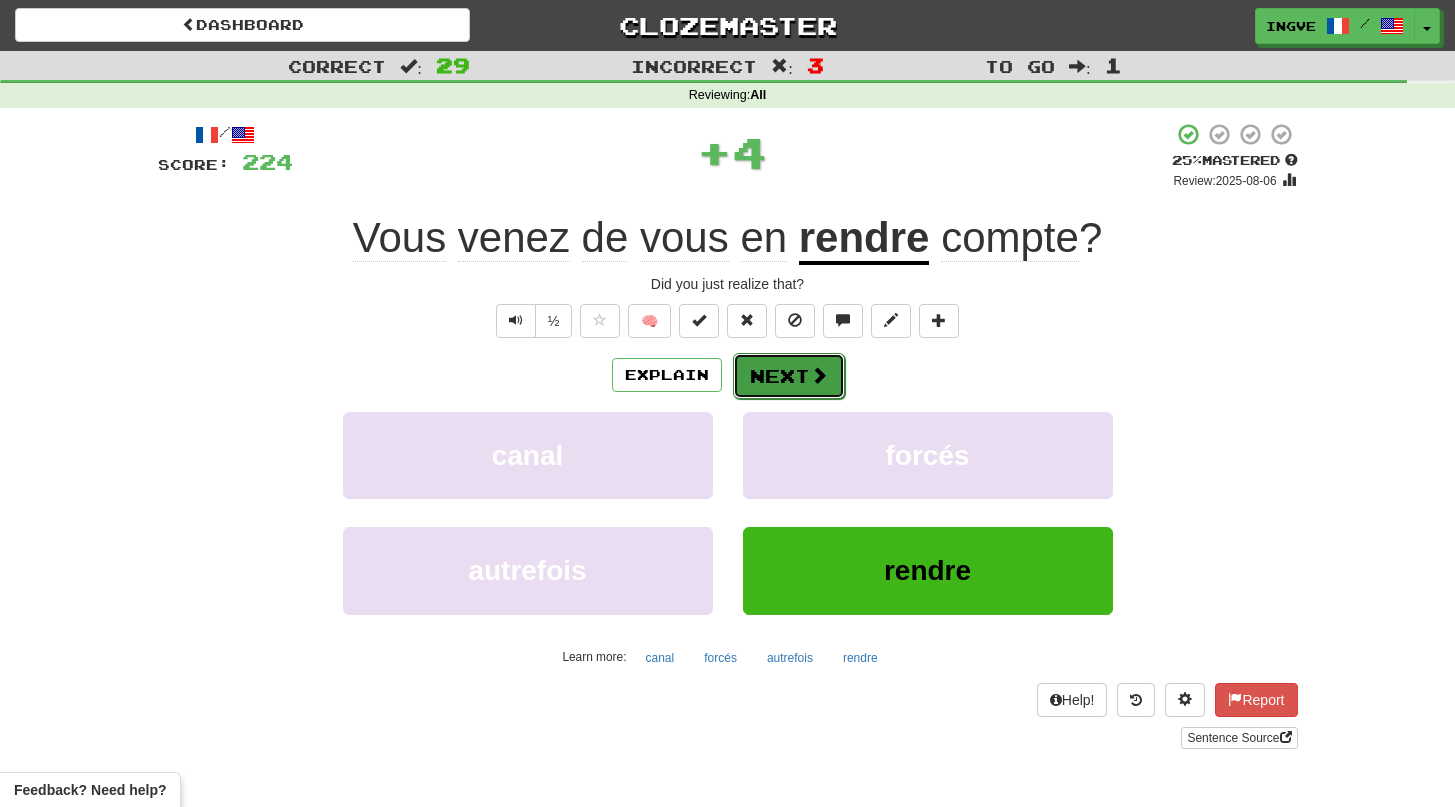 click on "Next" at bounding box center [789, 376] 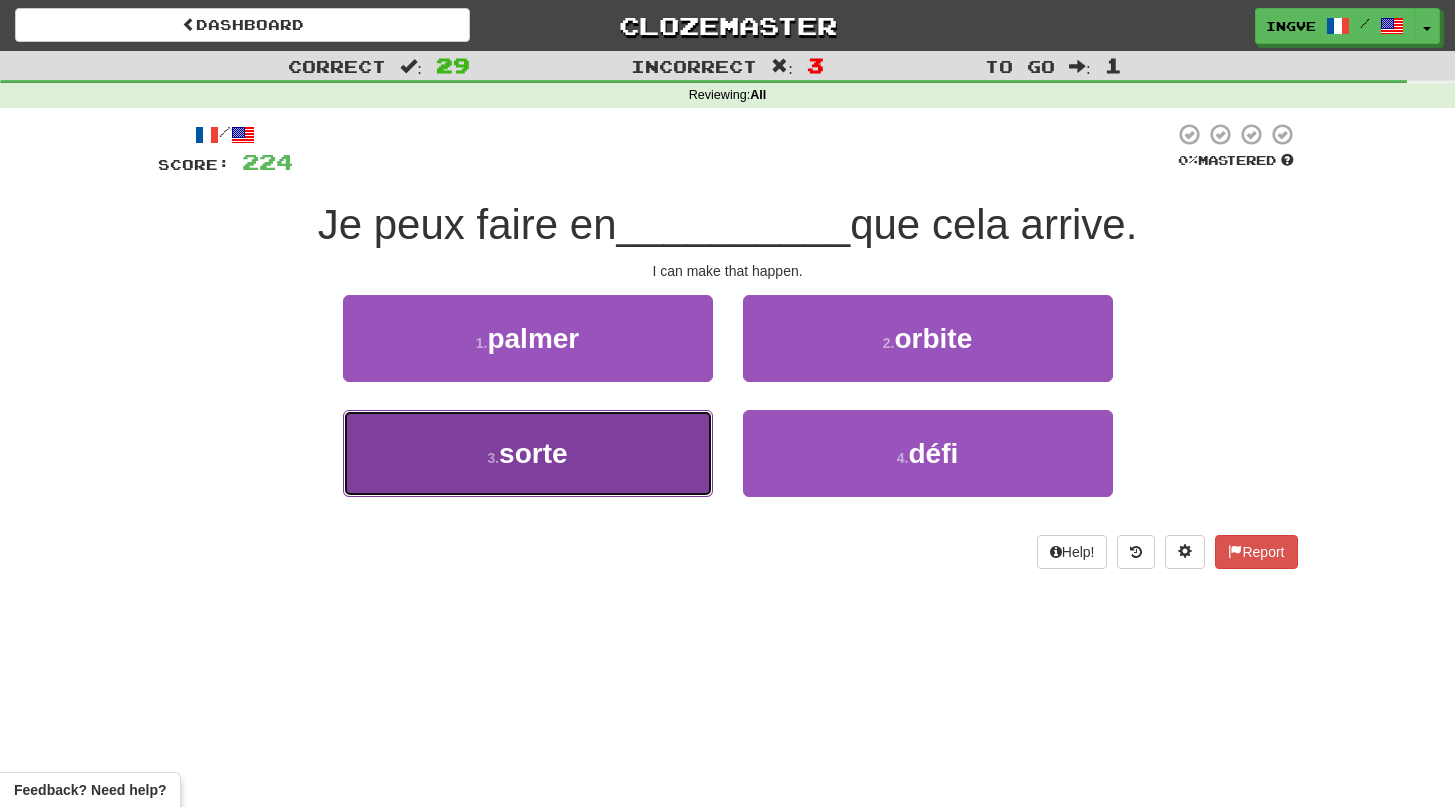 click on "3 .  sorte" at bounding box center [528, 453] 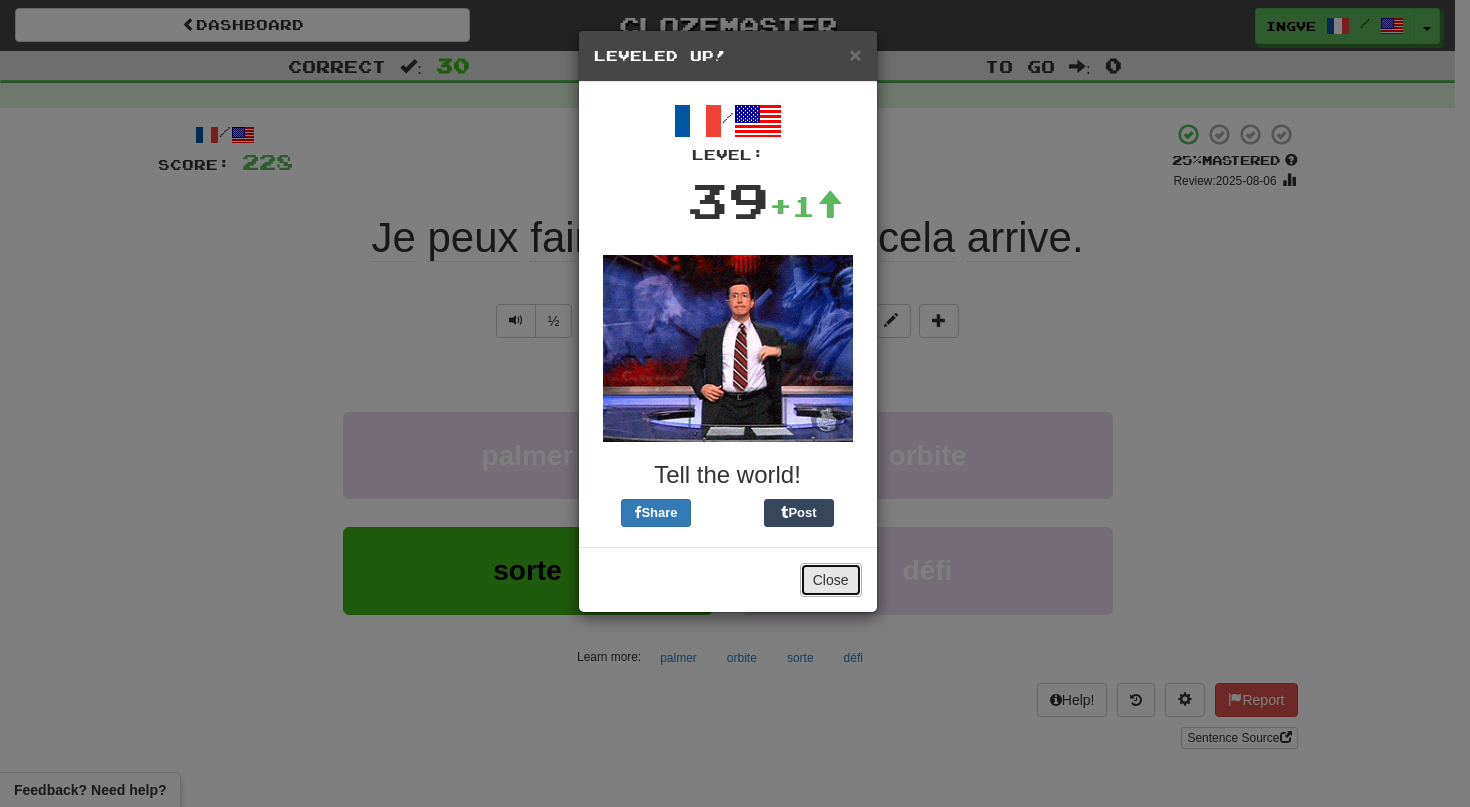 click on "Close" at bounding box center [831, 580] 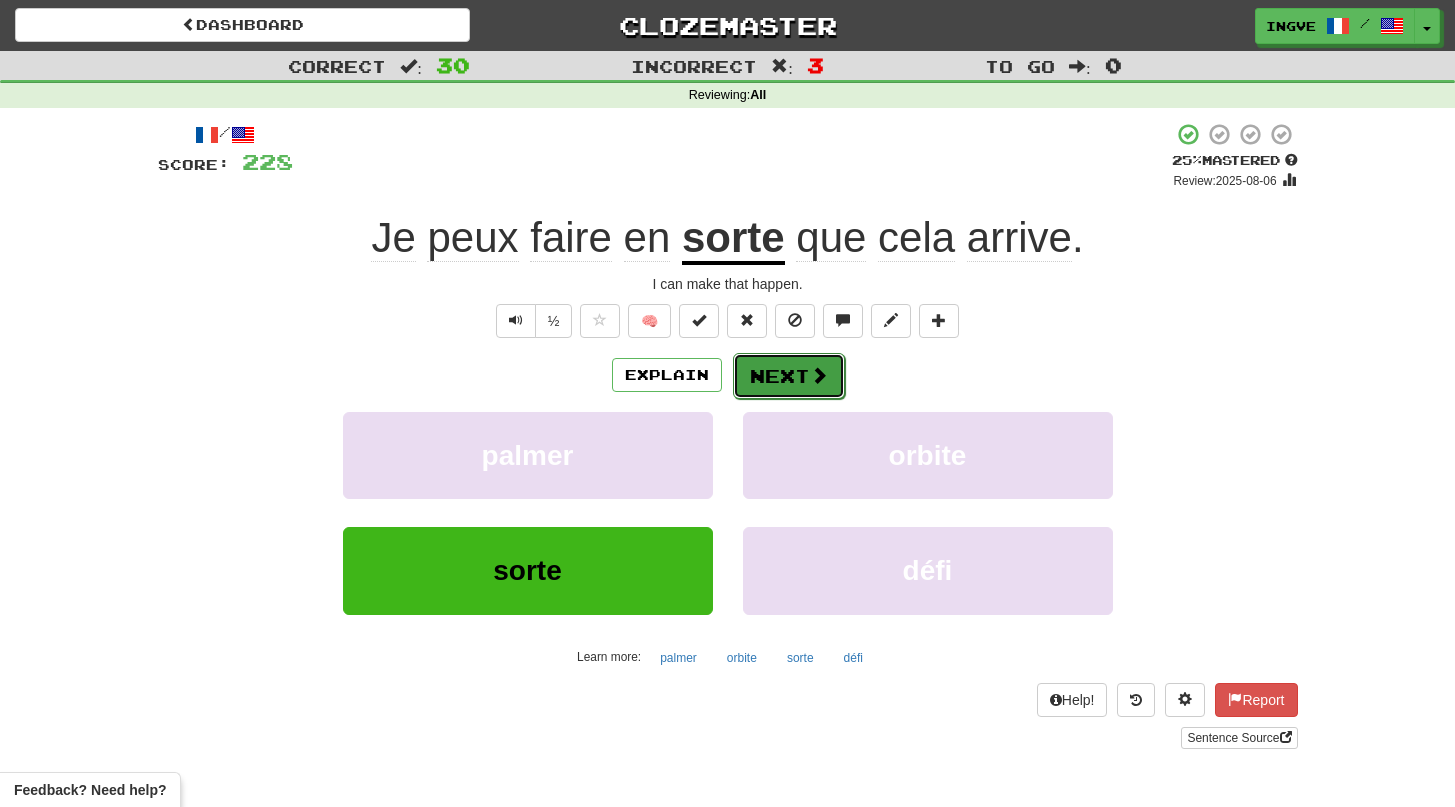 click on "Next" at bounding box center (789, 376) 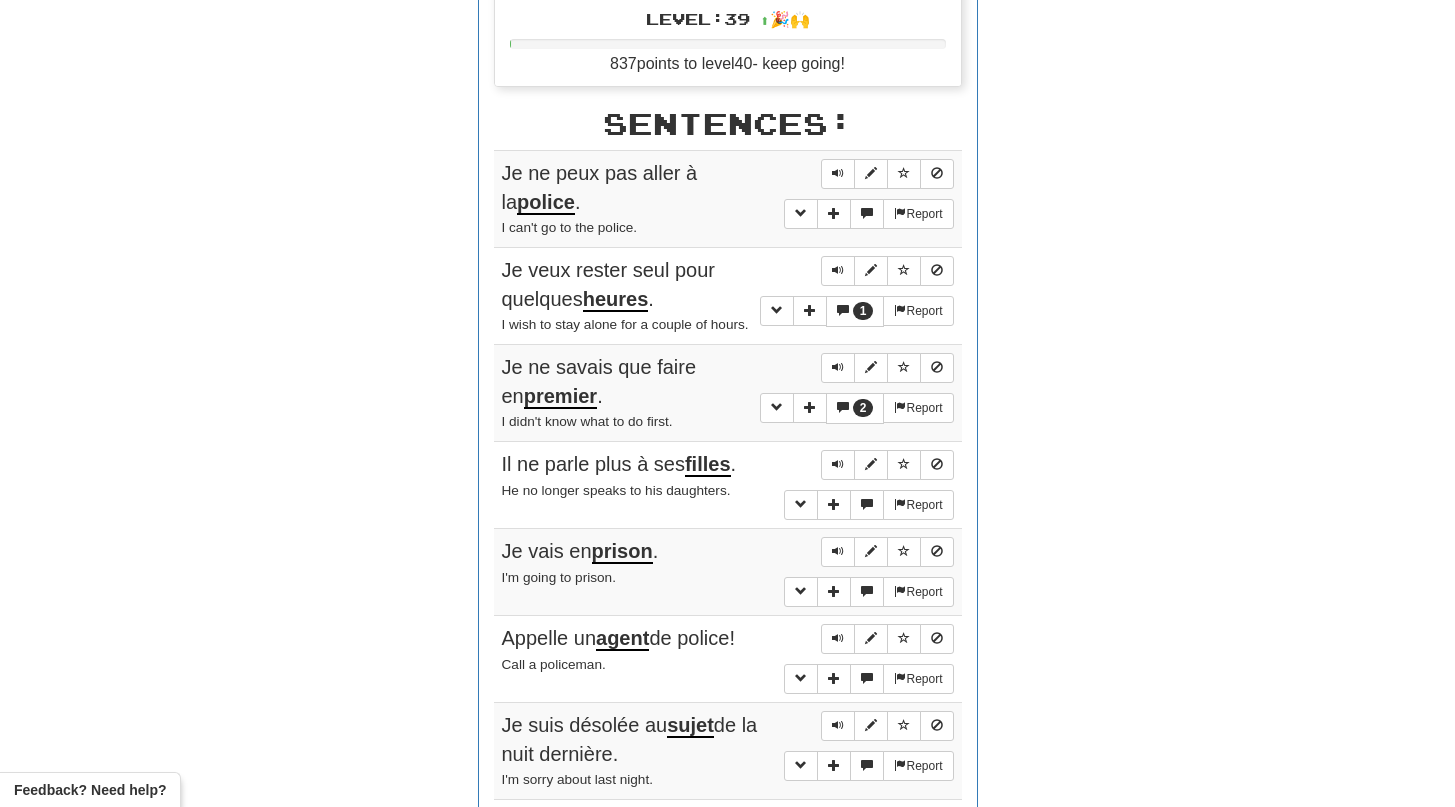 scroll, scrollTop: 0, scrollLeft: 0, axis: both 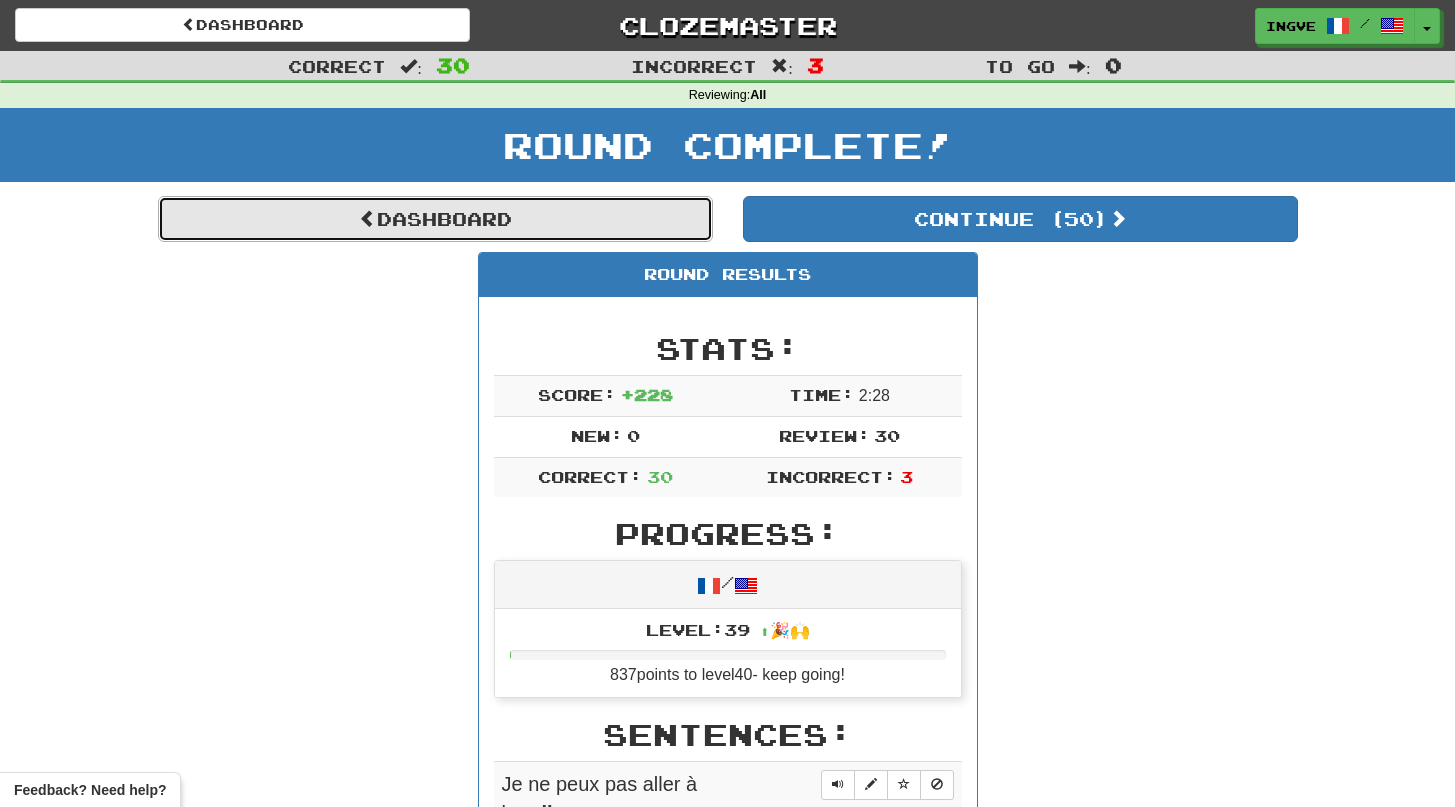 click on "Dashboard" at bounding box center (435, 219) 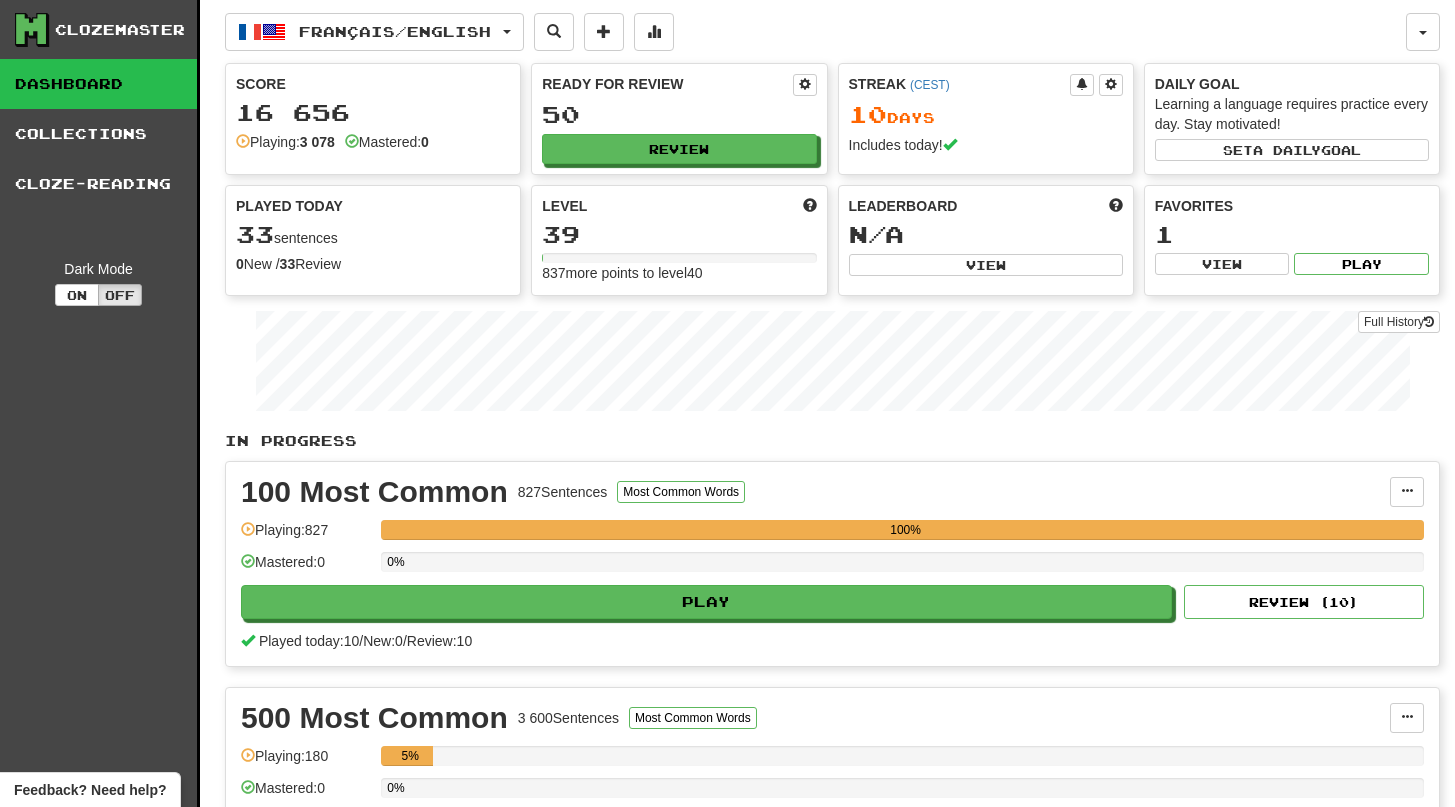 scroll, scrollTop: 0, scrollLeft: 0, axis: both 